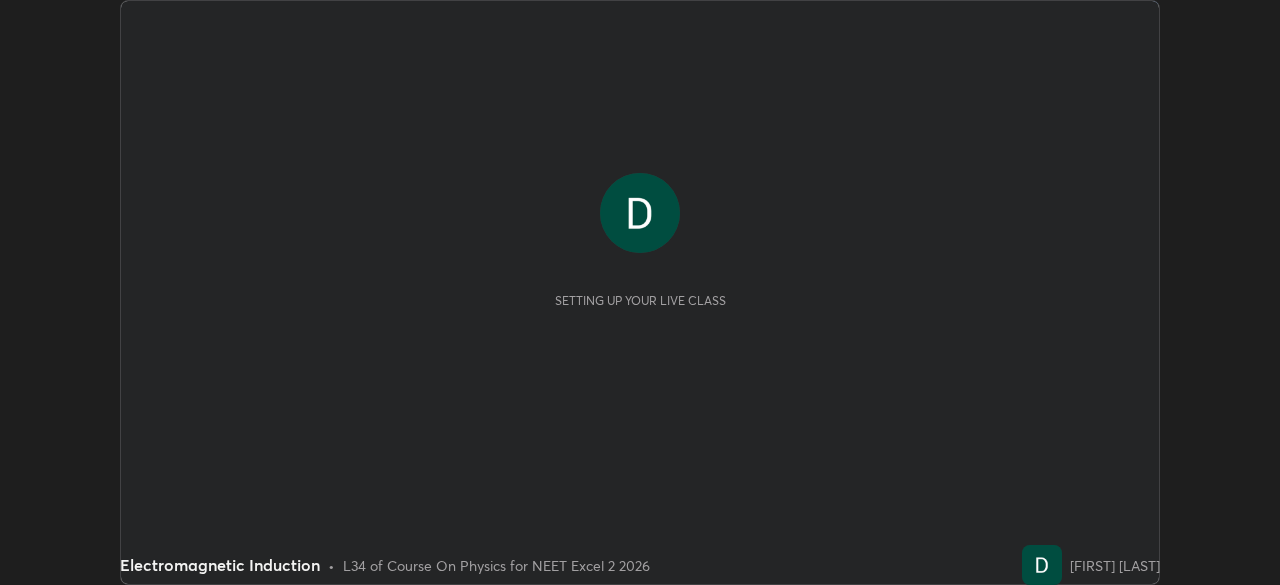 scroll, scrollTop: 0, scrollLeft: 0, axis: both 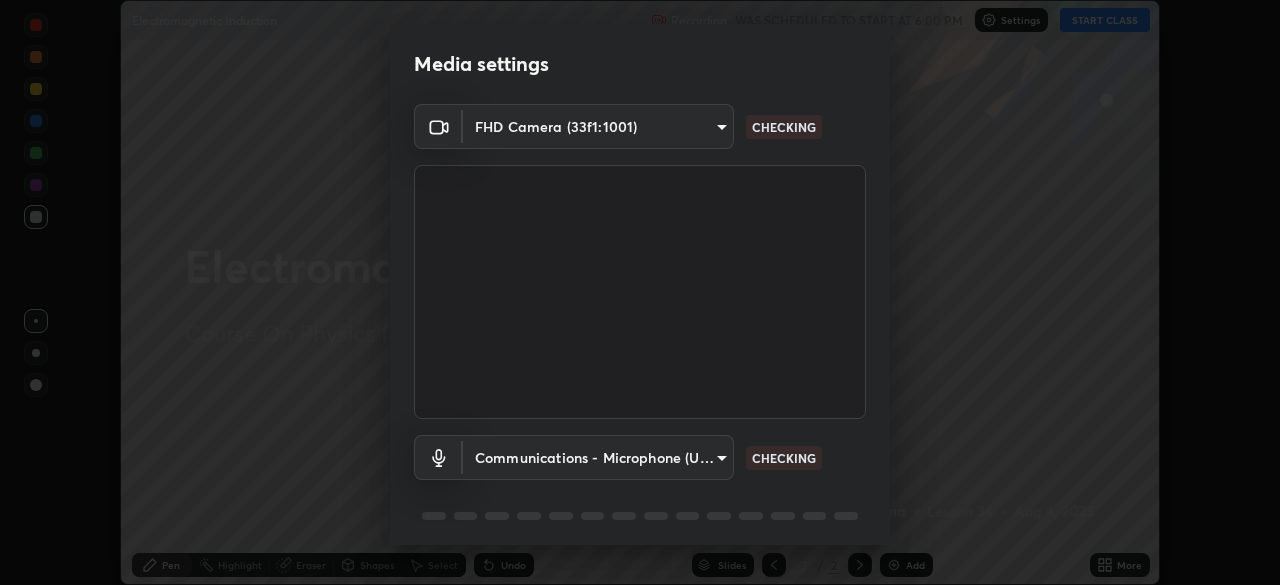 type on "6fd5a11214182fe3dbcd63879dc51230d69f1da36812afabedb7f77605f255ed" 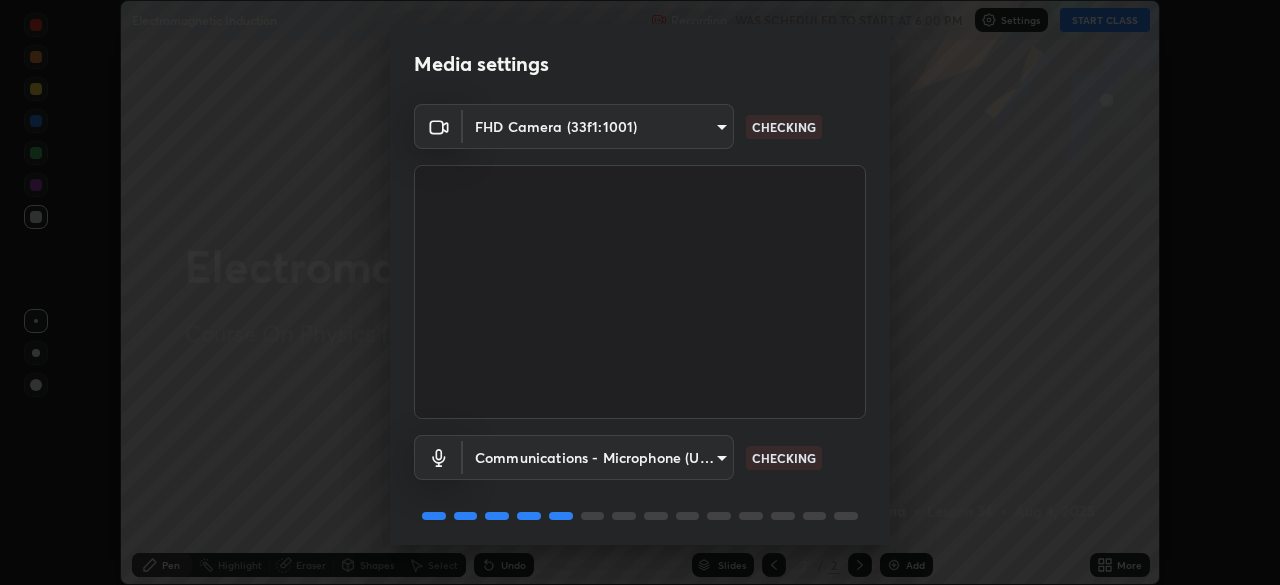 scroll, scrollTop: 71, scrollLeft: 0, axis: vertical 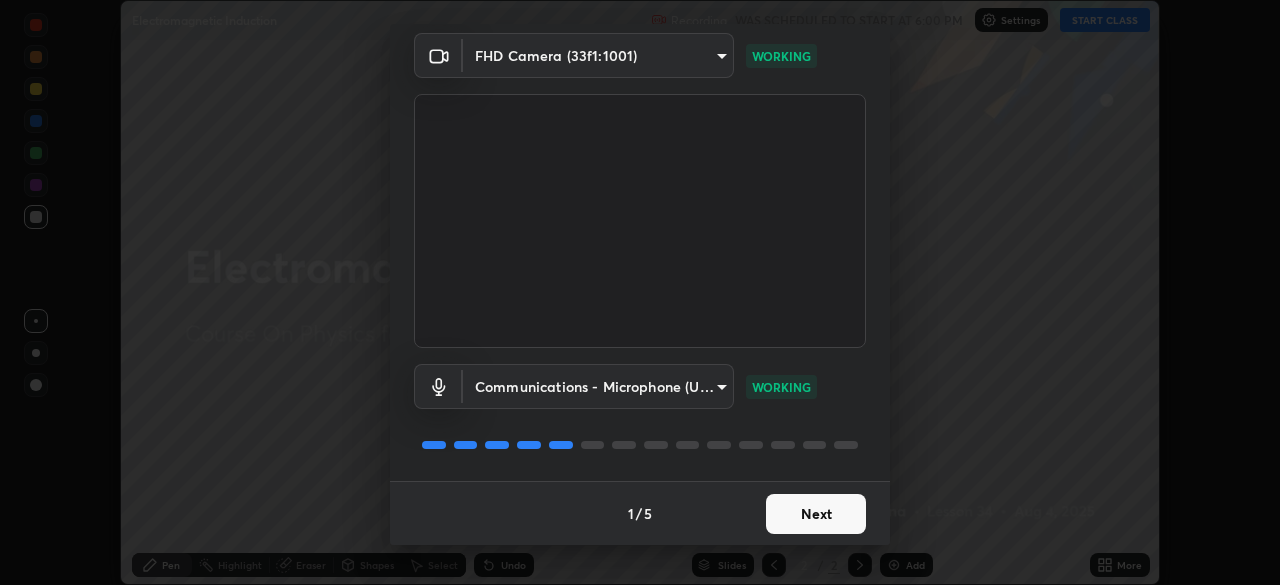 click on "Next" at bounding box center (816, 514) 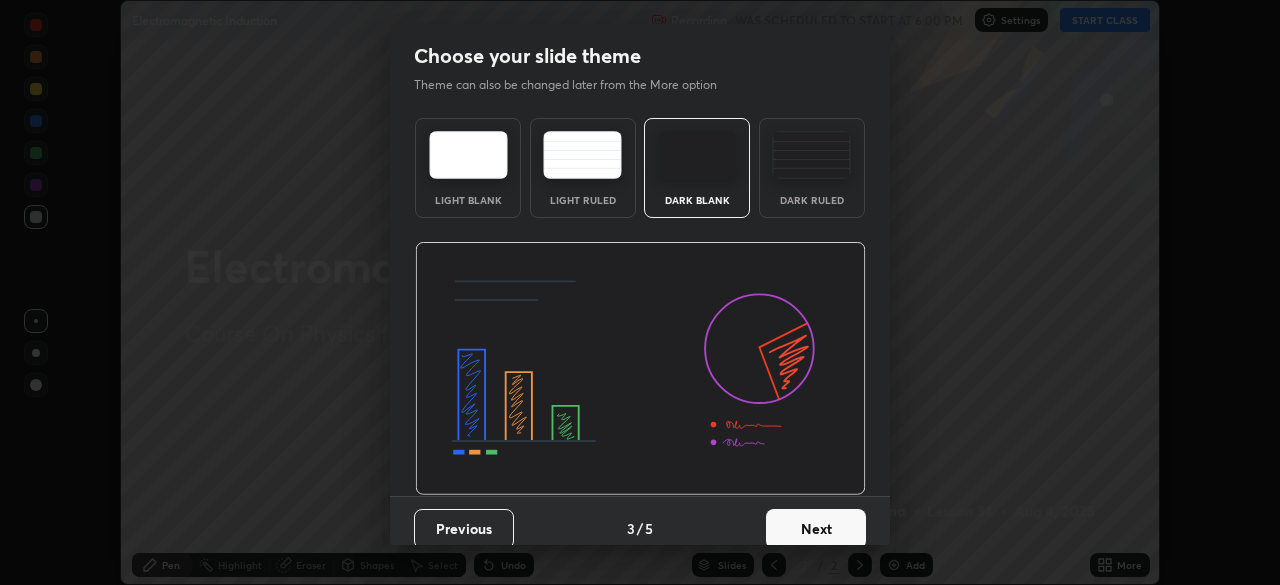 click on "Next" at bounding box center [816, 529] 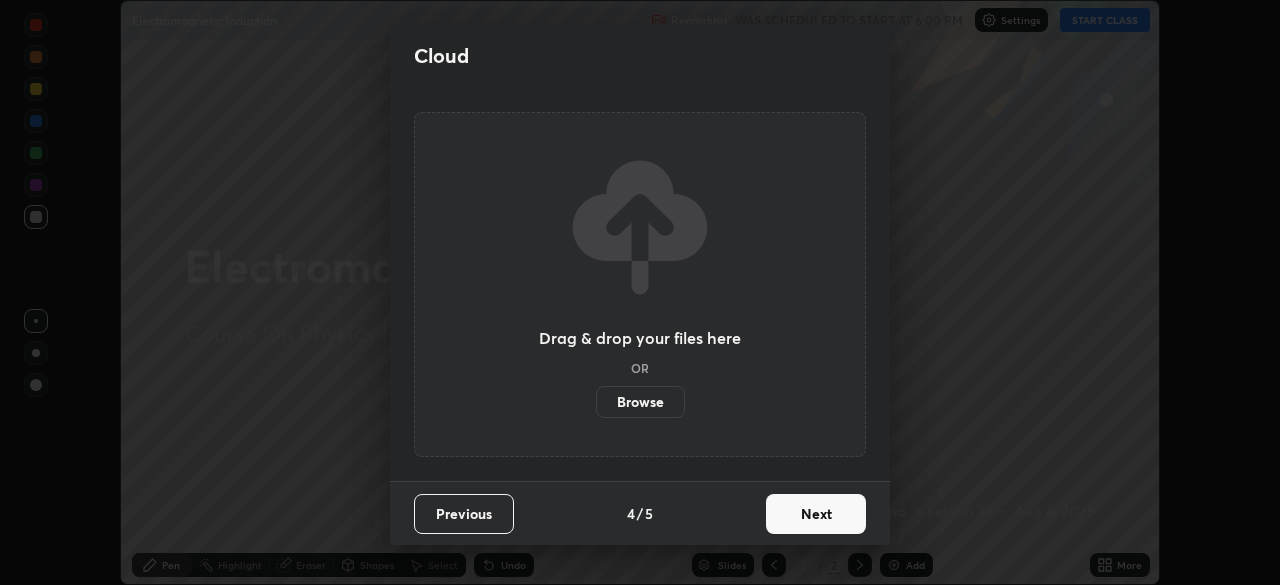 click on "Next" at bounding box center (816, 514) 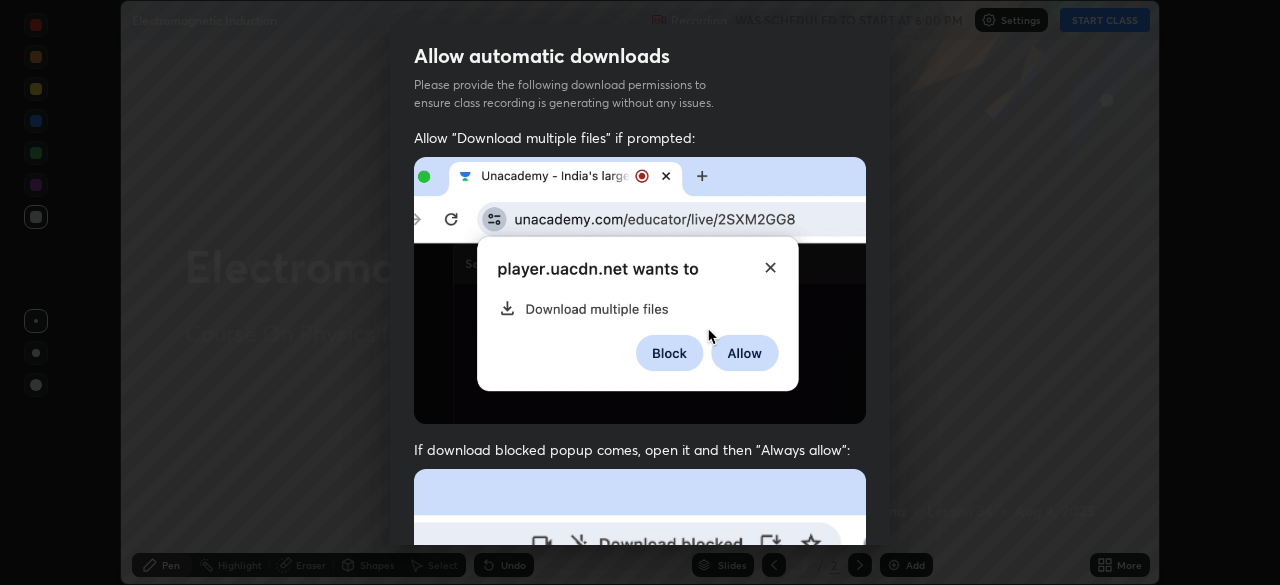 click at bounding box center (640, 687) 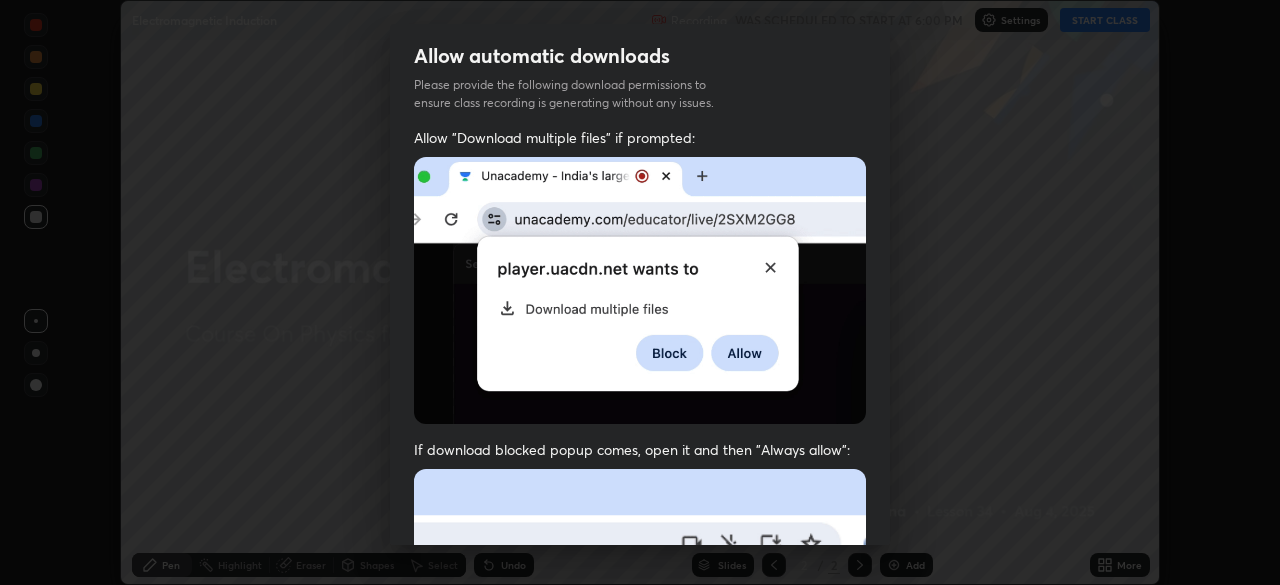 click at bounding box center (640, 687) 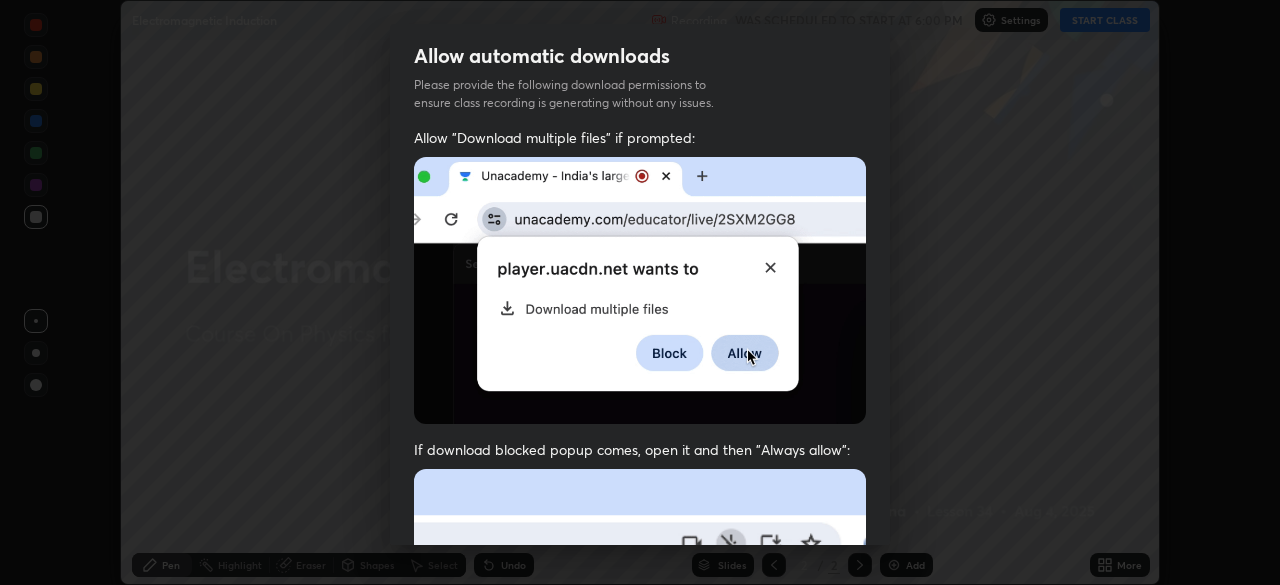 click at bounding box center (640, 687) 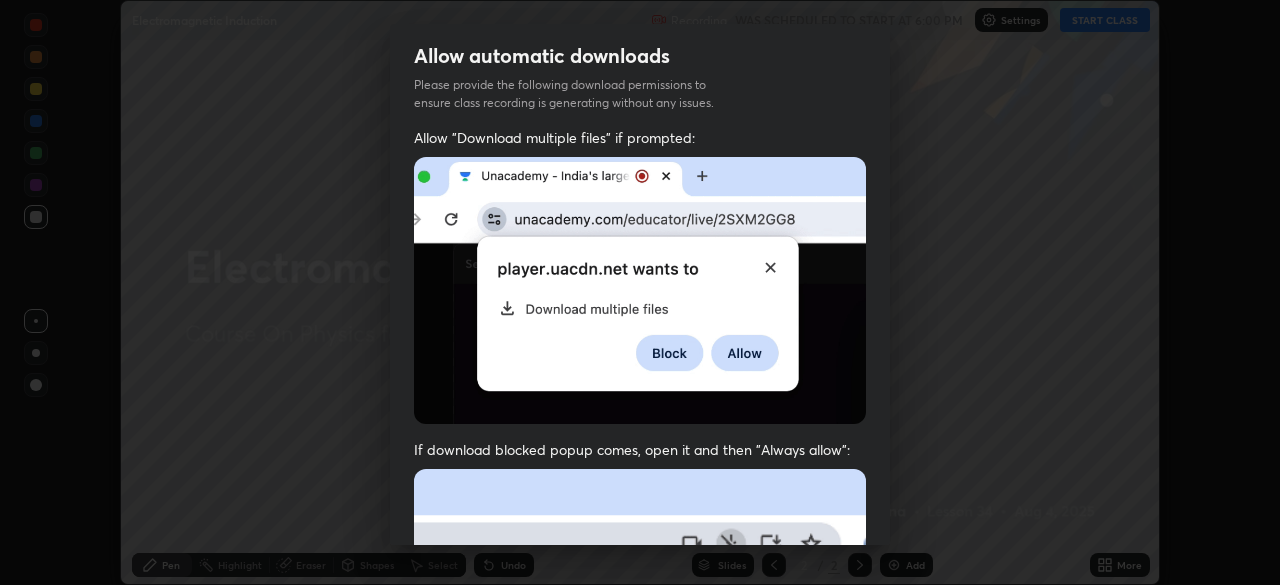 click at bounding box center [640, 687] 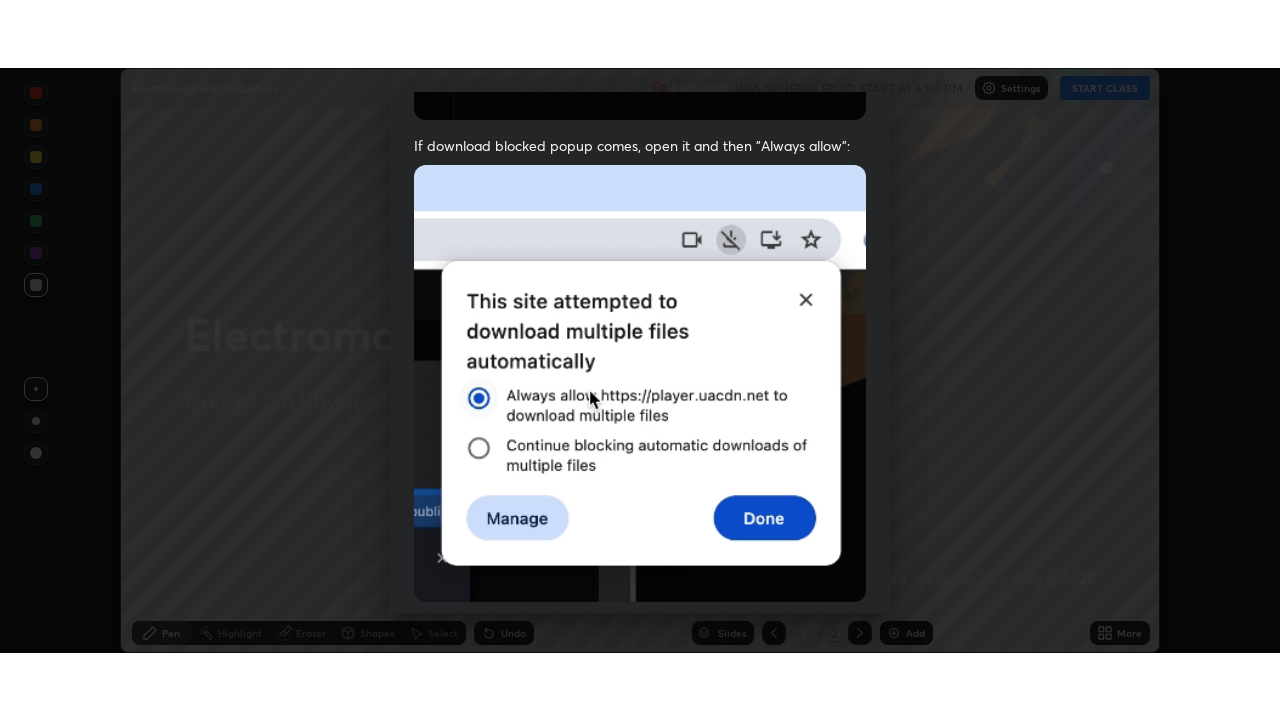 scroll, scrollTop: 479, scrollLeft: 0, axis: vertical 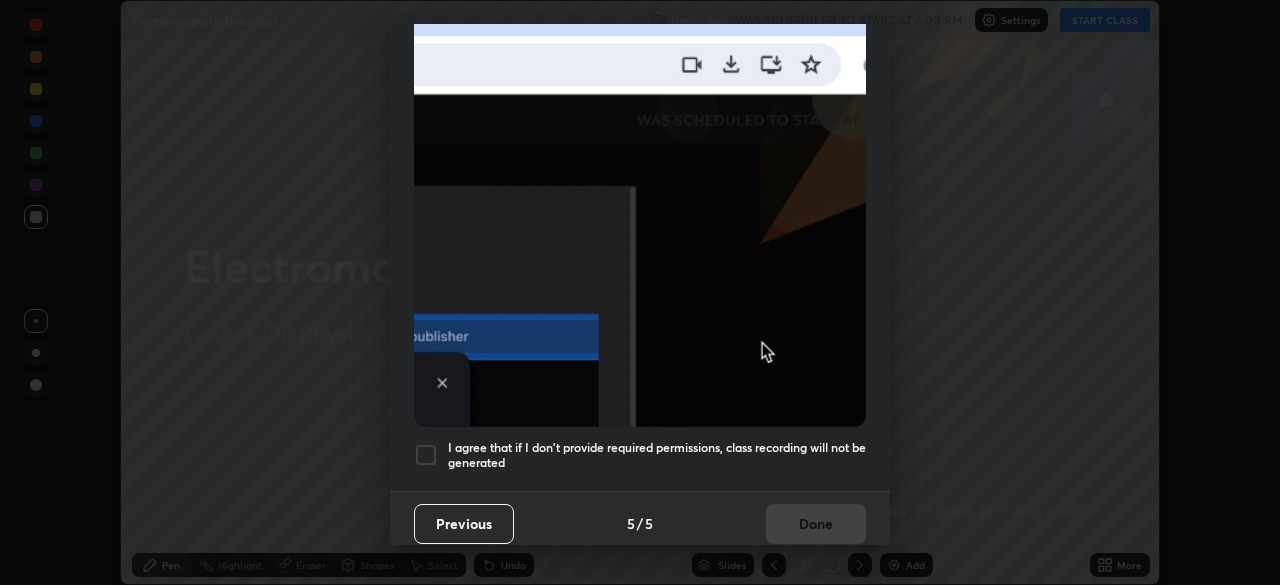 click on "I agree that if I don't provide required permissions, class recording will not be generated" at bounding box center [657, 455] 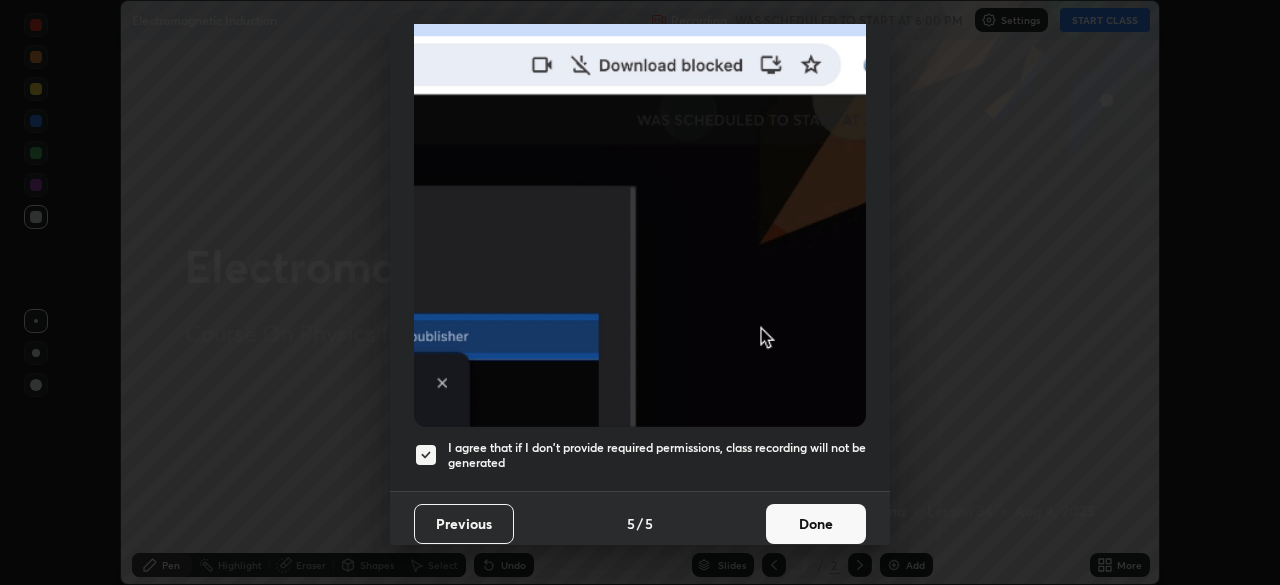 click on "Done" at bounding box center [816, 524] 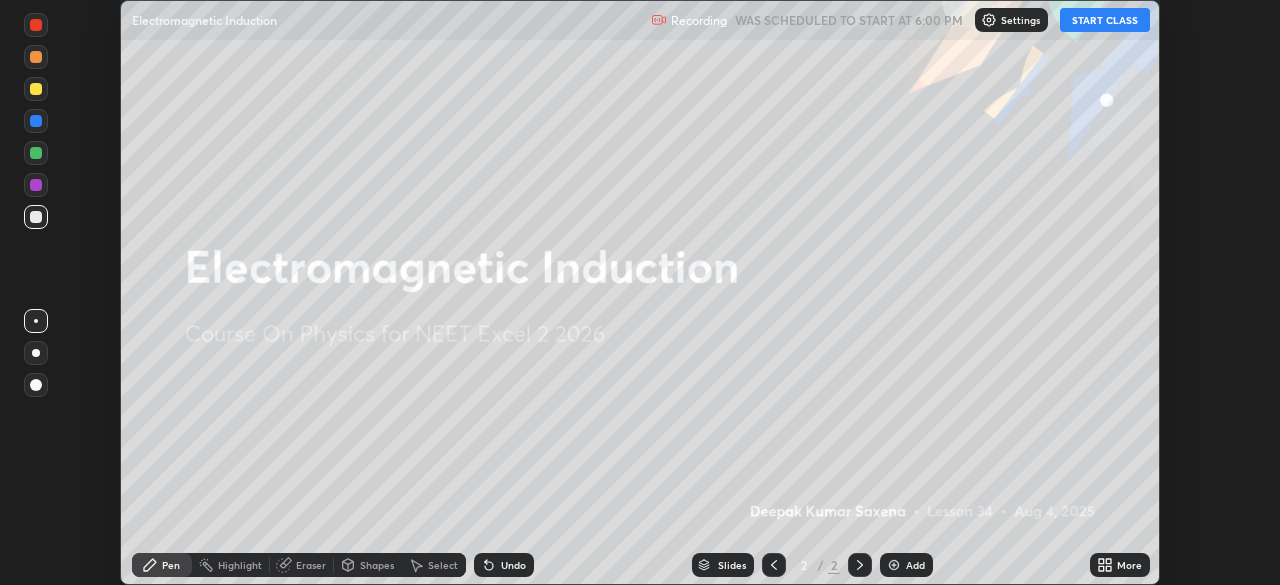 click 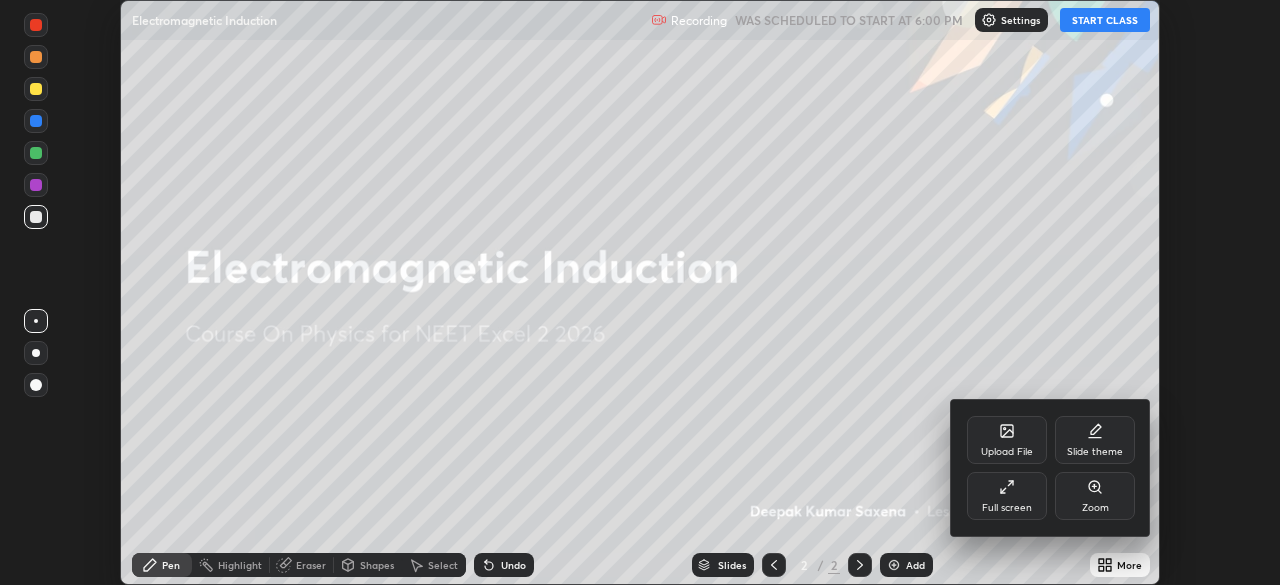 click 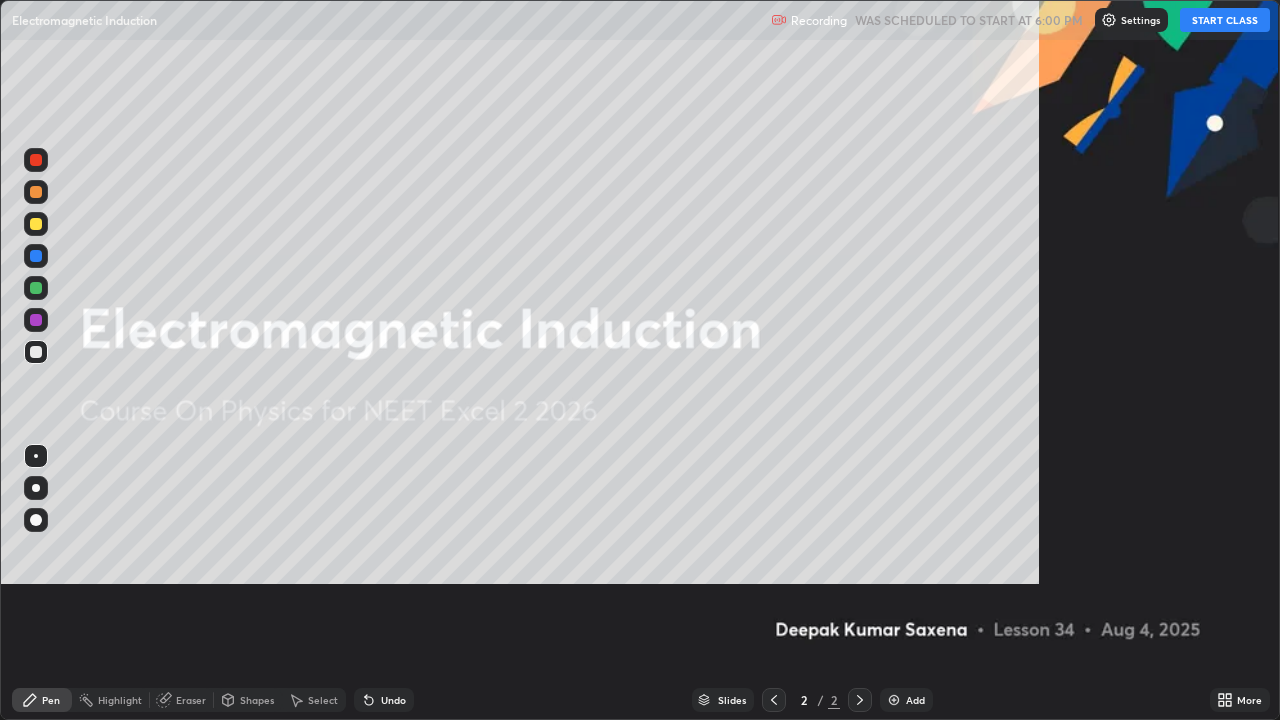 scroll, scrollTop: 99280, scrollLeft: 98720, axis: both 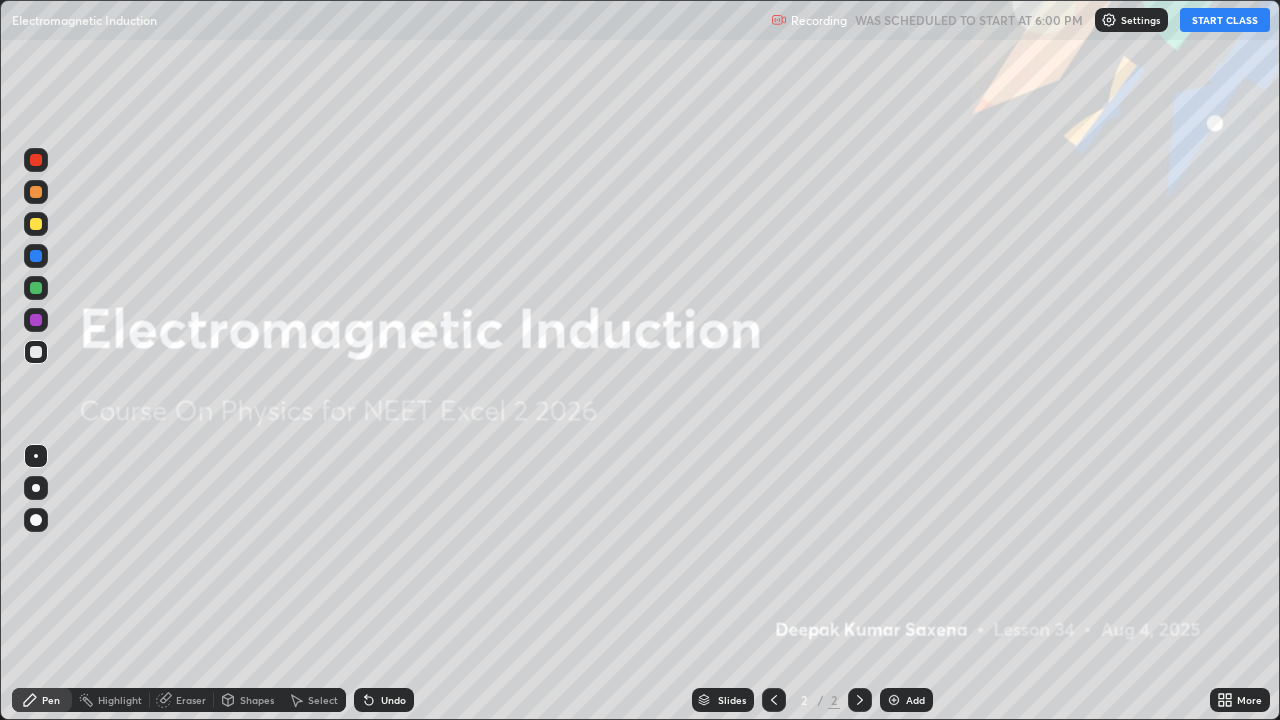 click on "START CLASS" at bounding box center [1225, 20] 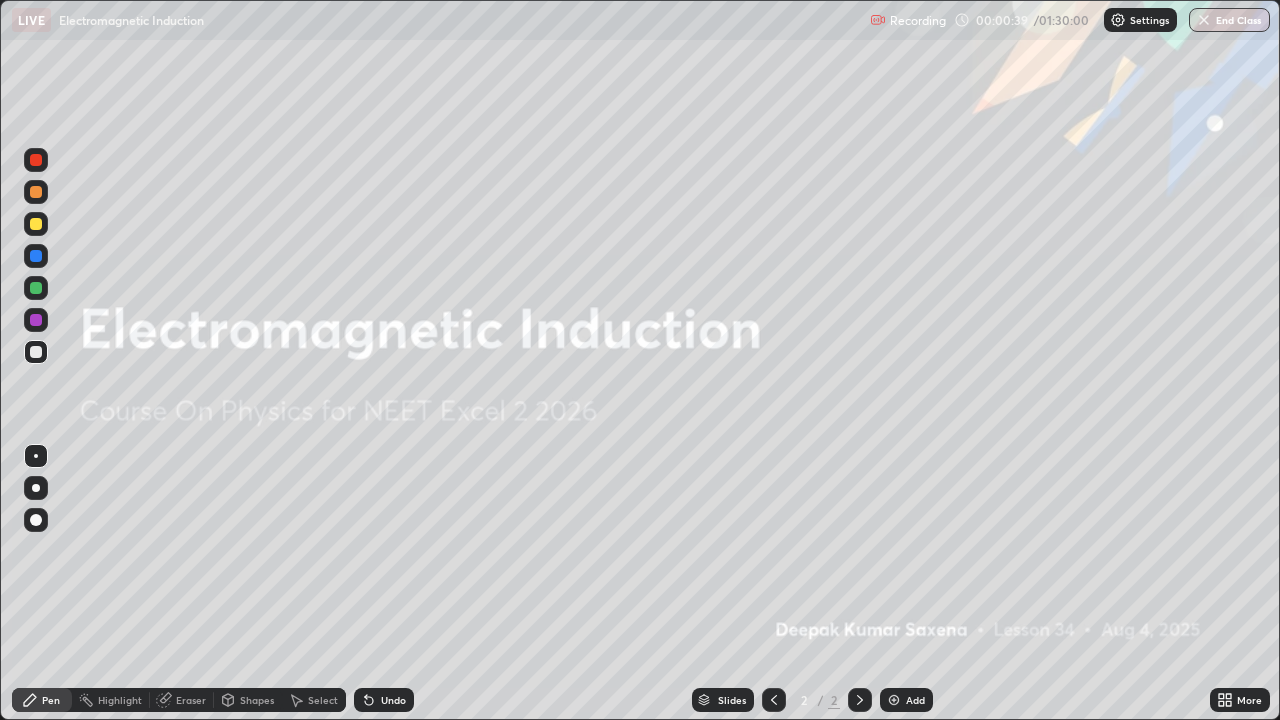 click on "Add" at bounding box center (915, 700) 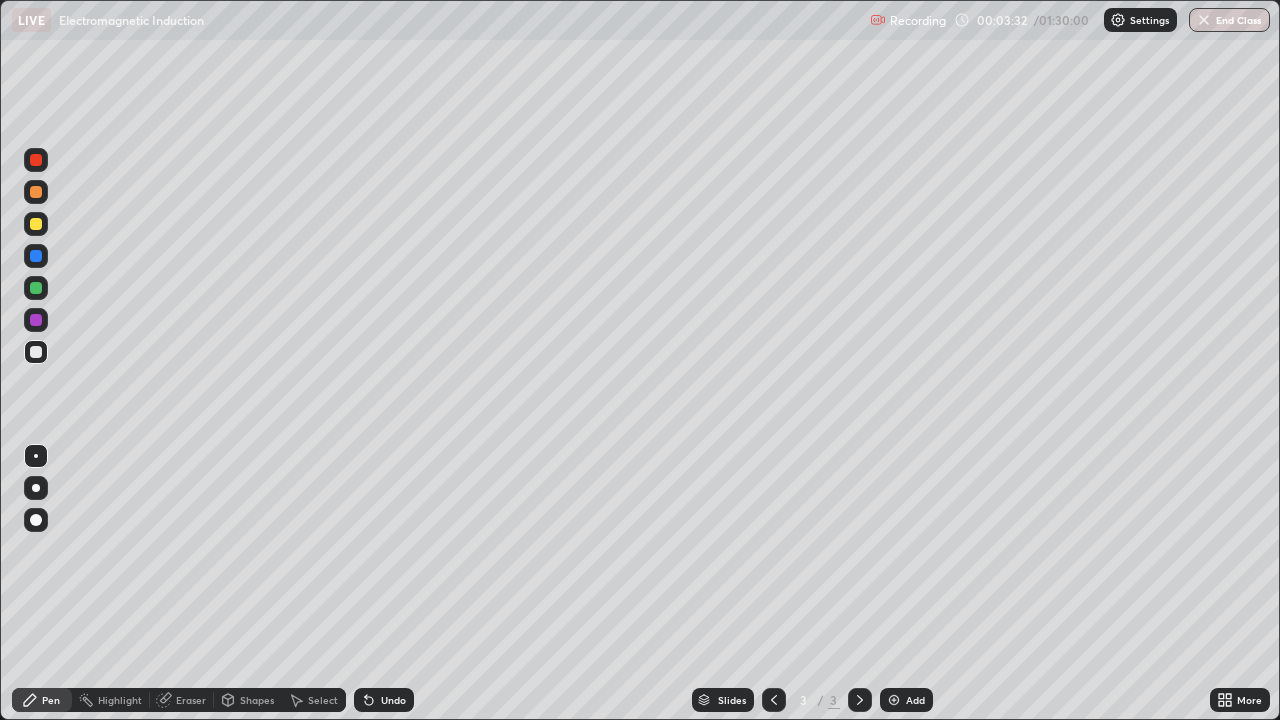 click at bounding box center [36, 224] 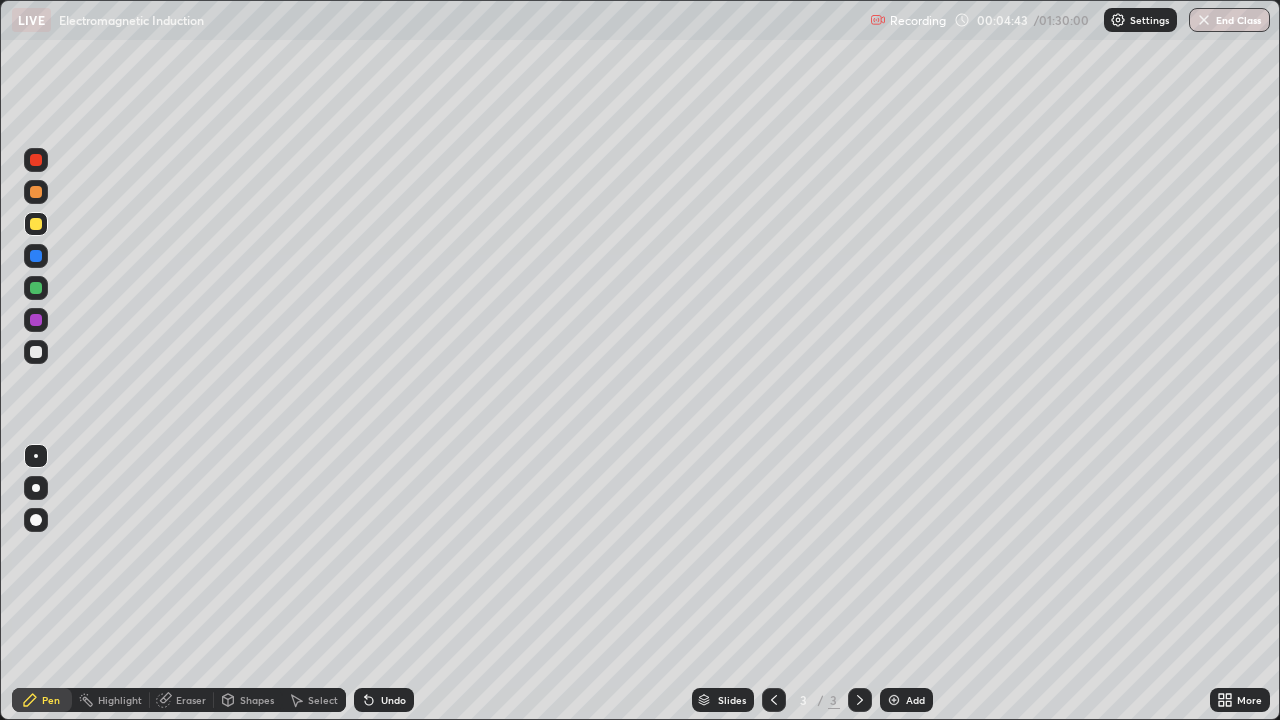 click on "Add" at bounding box center (915, 700) 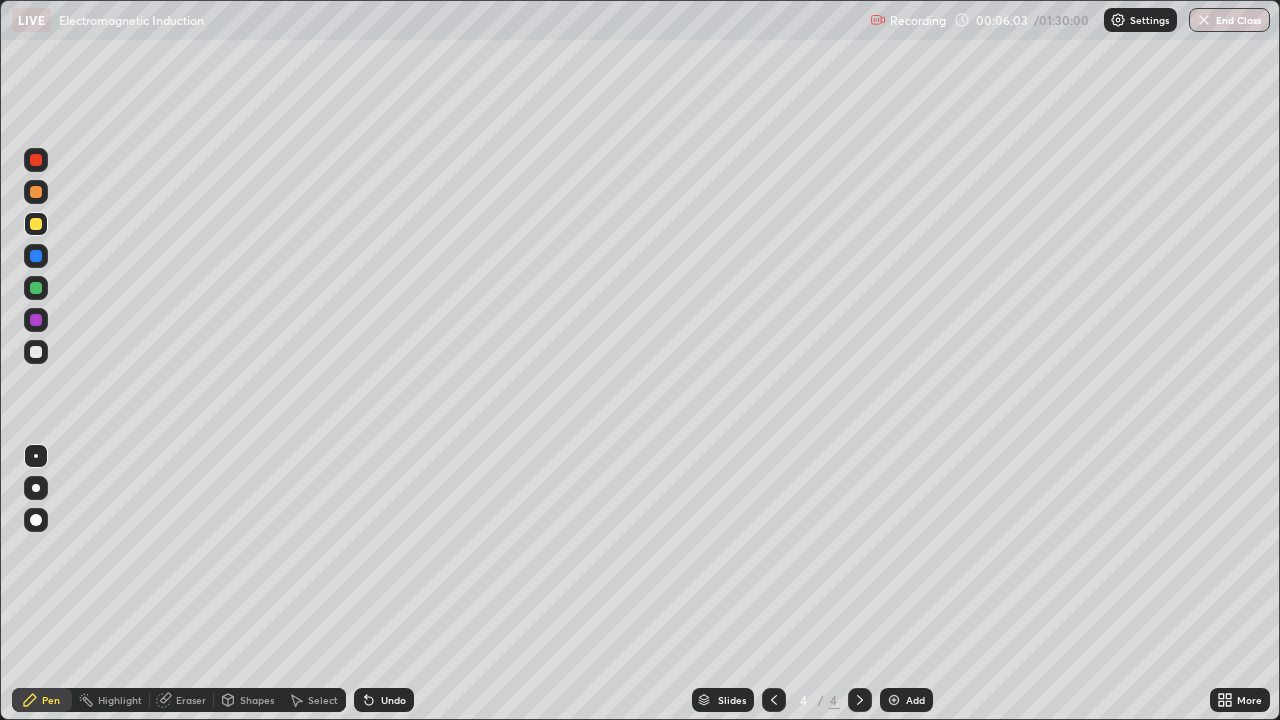 click on "Undo" at bounding box center [393, 700] 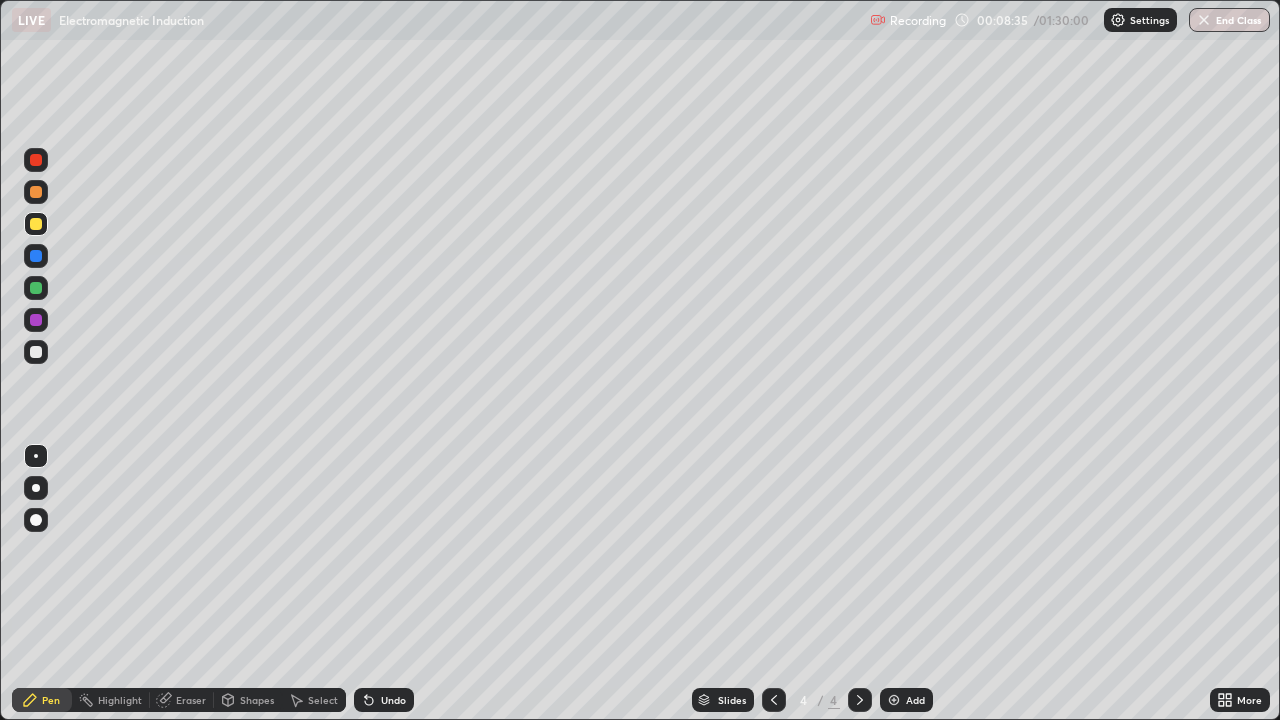 click on "Add" at bounding box center (906, 700) 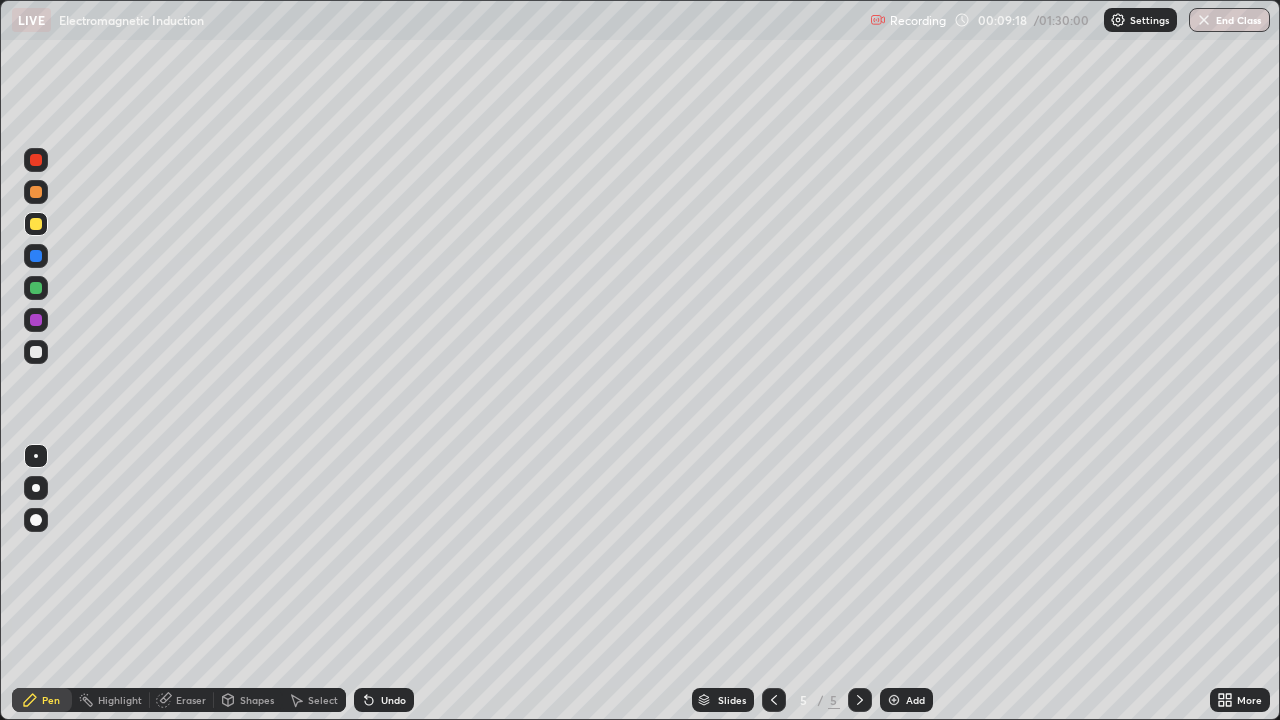 click at bounding box center [36, 352] 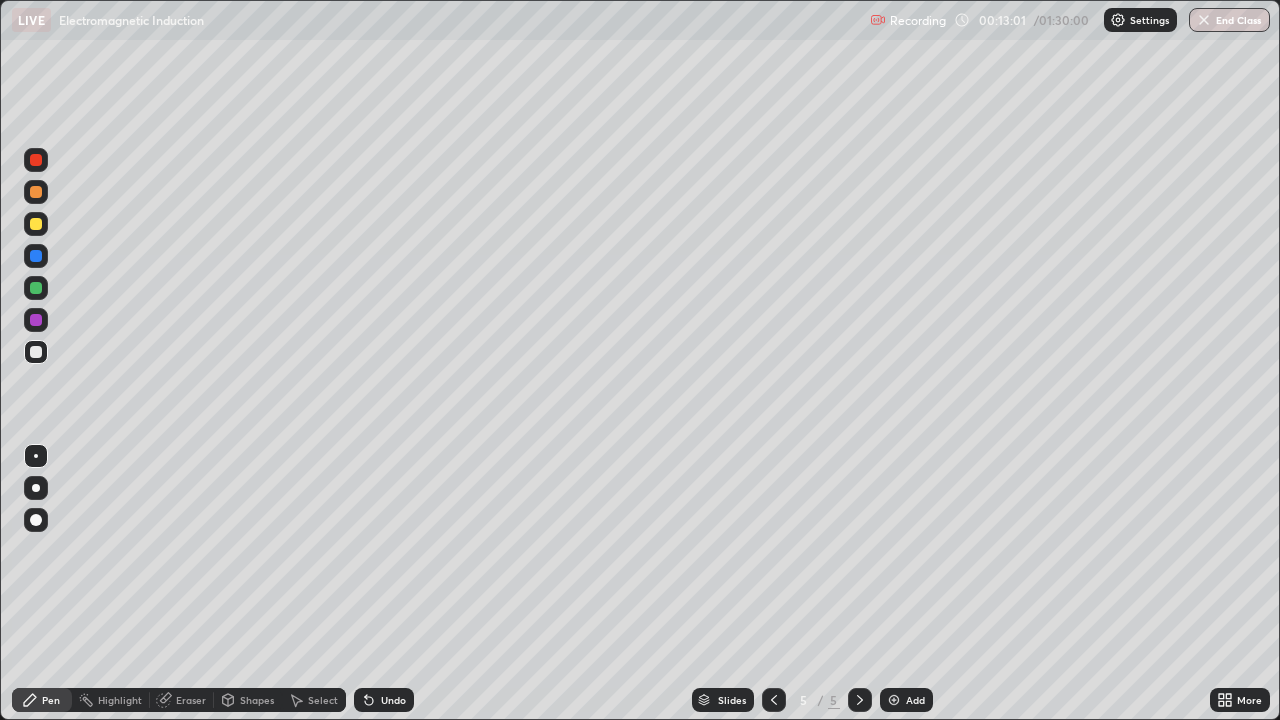 click on "Add" at bounding box center [906, 700] 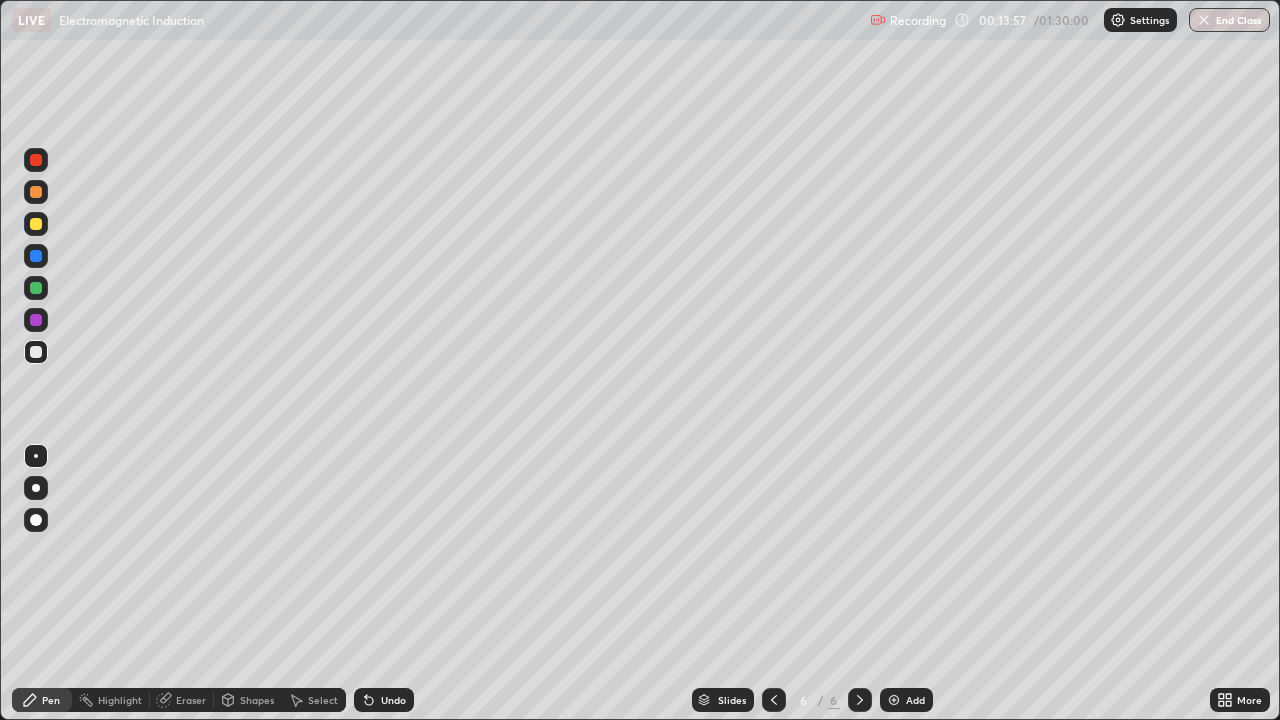 click at bounding box center (894, 700) 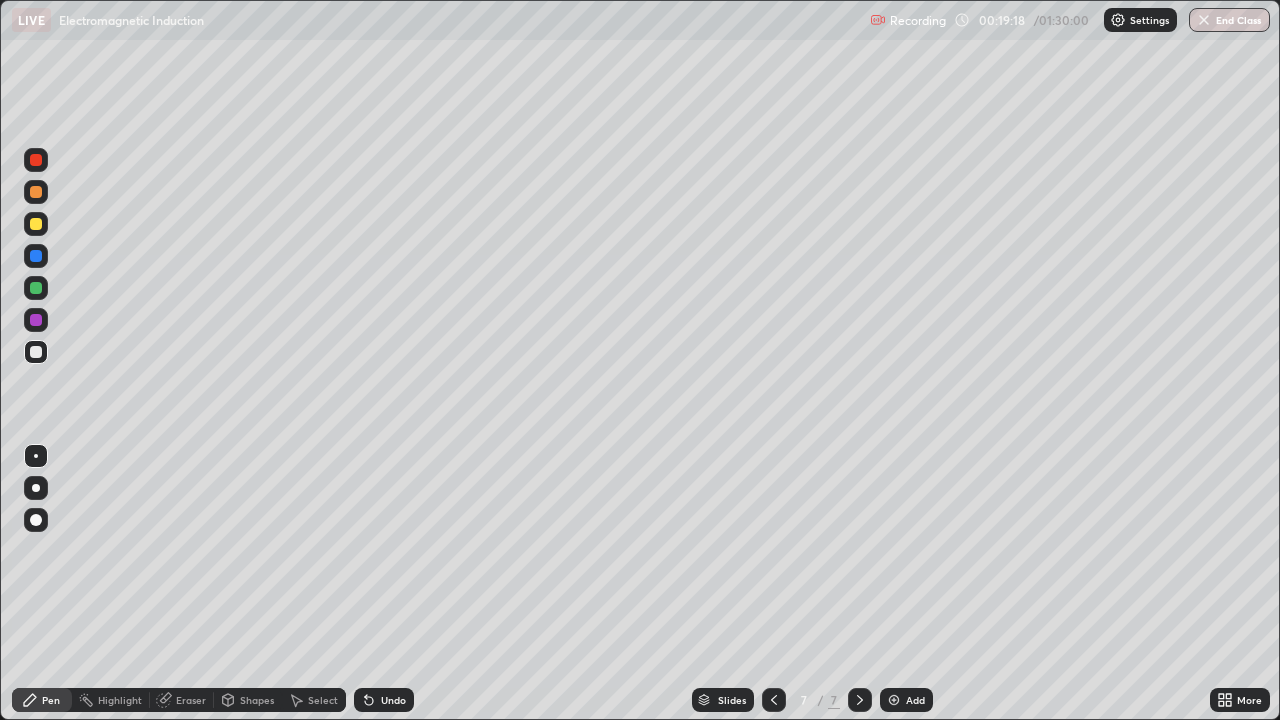 click on "Add" at bounding box center [915, 700] 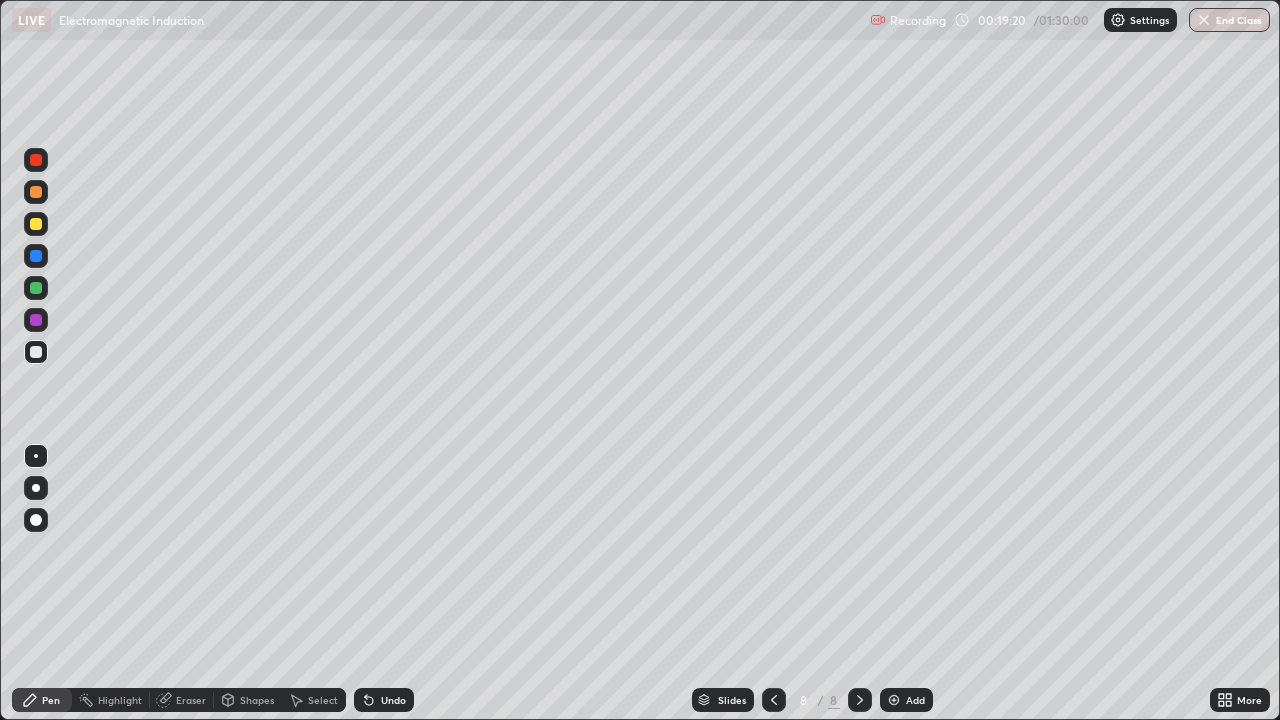 click at bounding box center [36, 352] 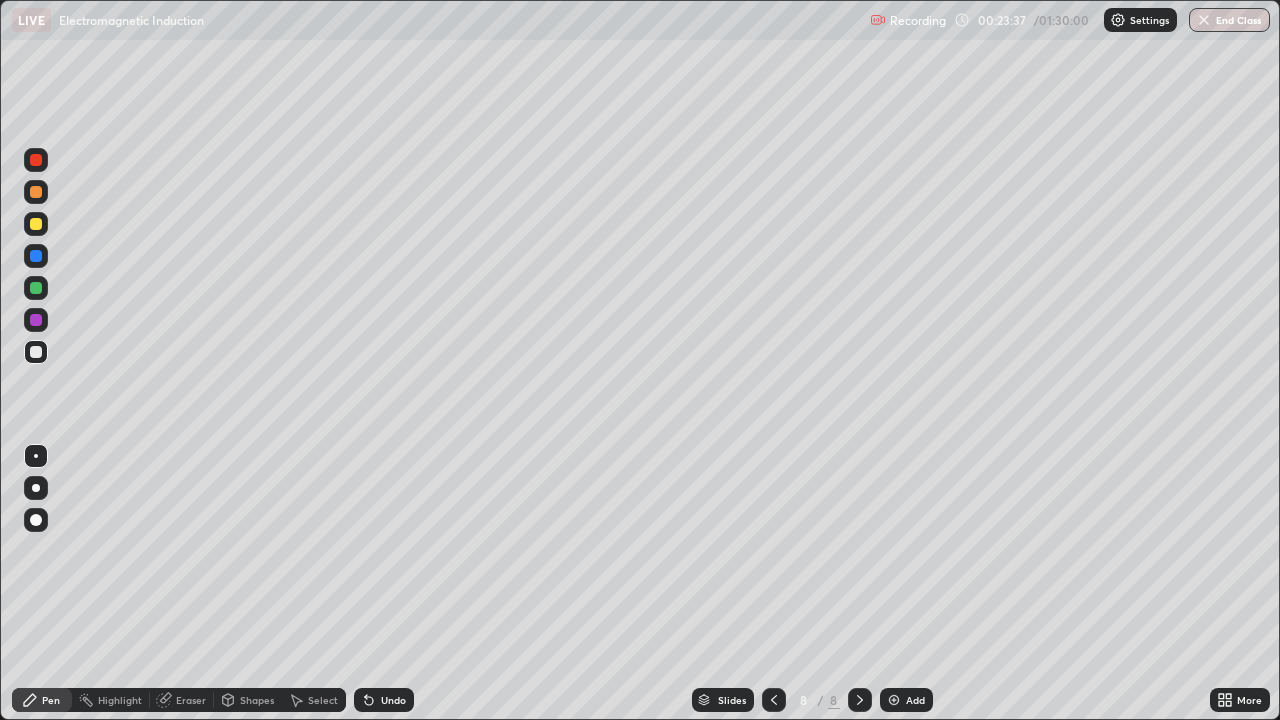click on "Add" at bounding box center [906, 700] 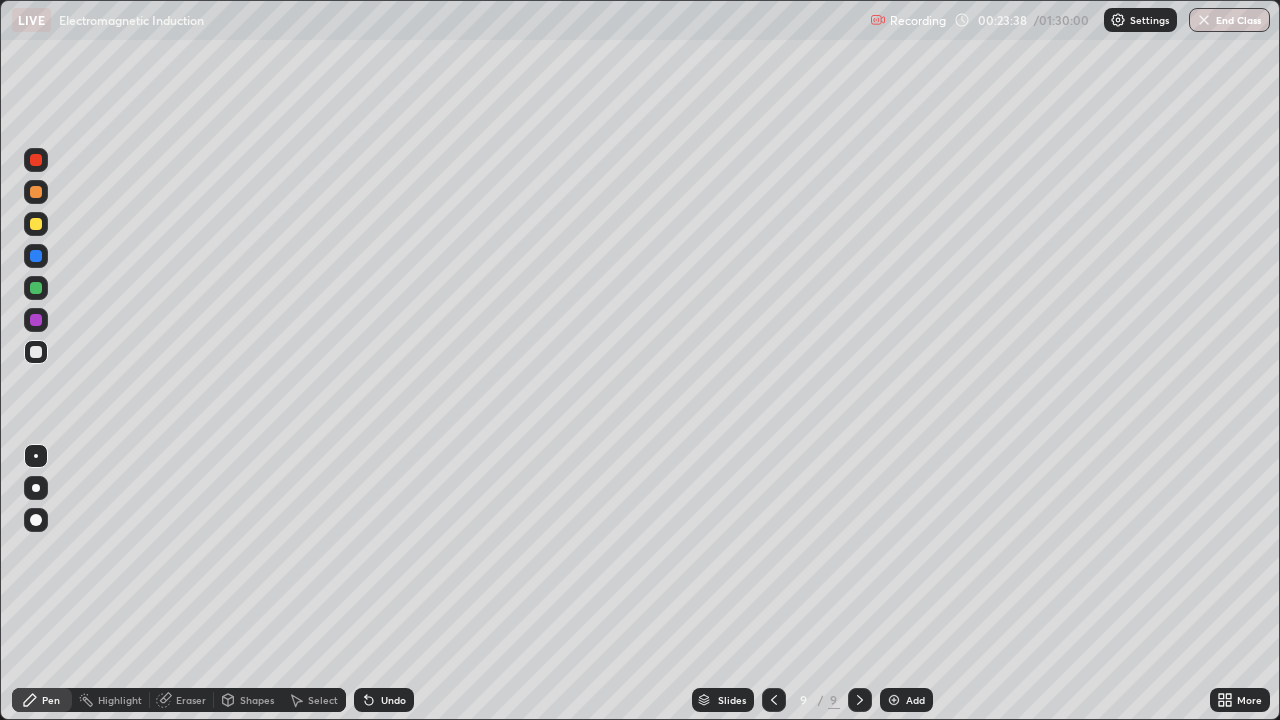 click on "Shapes" at bounding box center (257, 700) 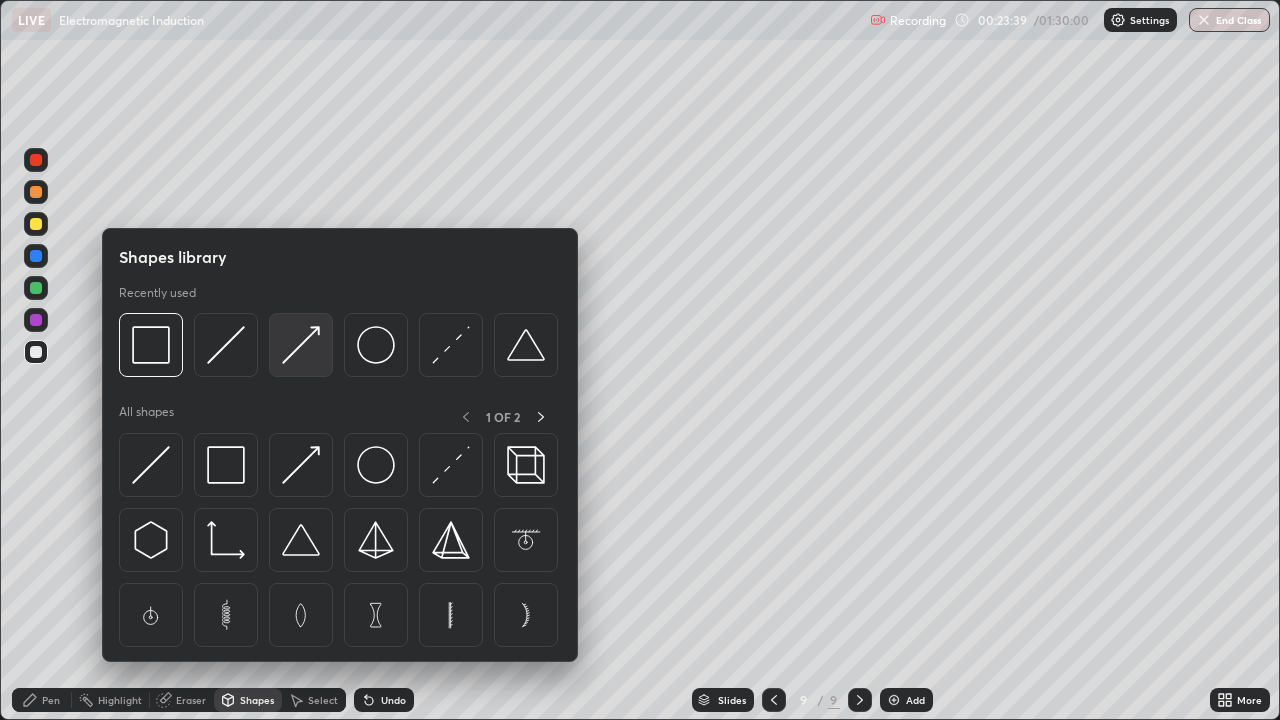 click at bounding box center [301, 345] 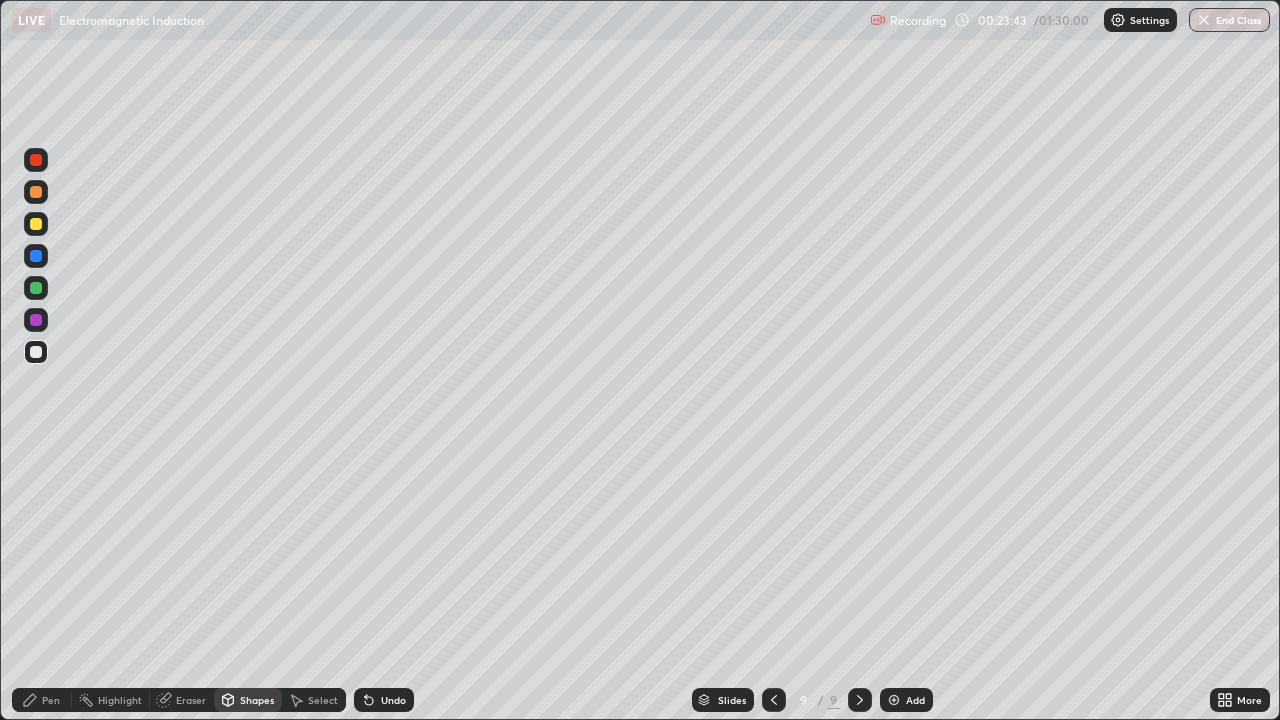 click on "Shapes" at bounding box center [248, 700] 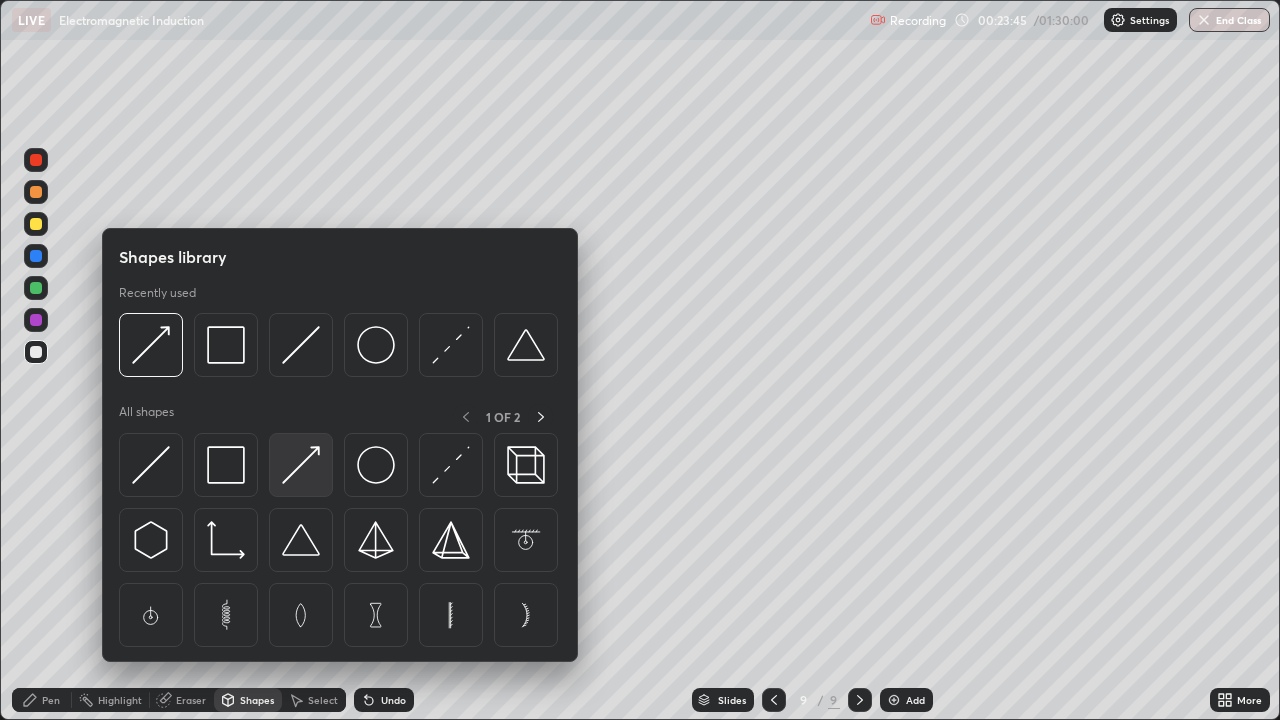 click at bounding box center [301, 465] 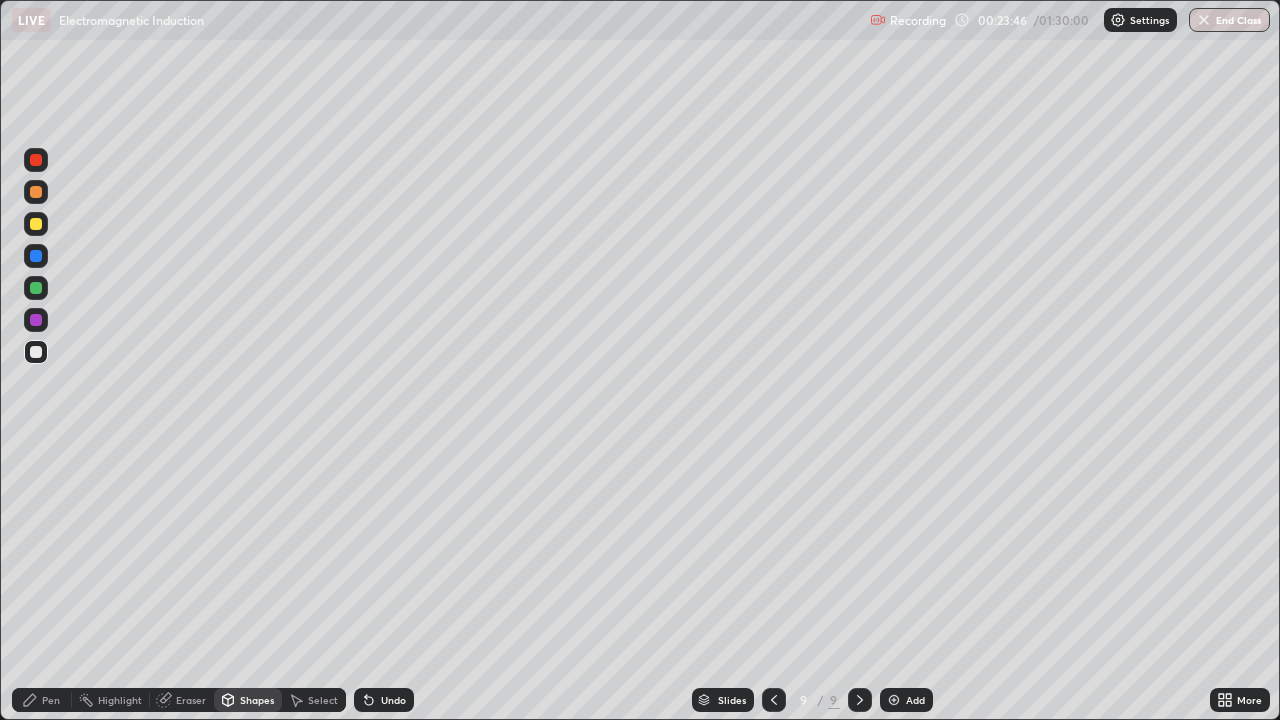 click at bounding box center [36, 224] 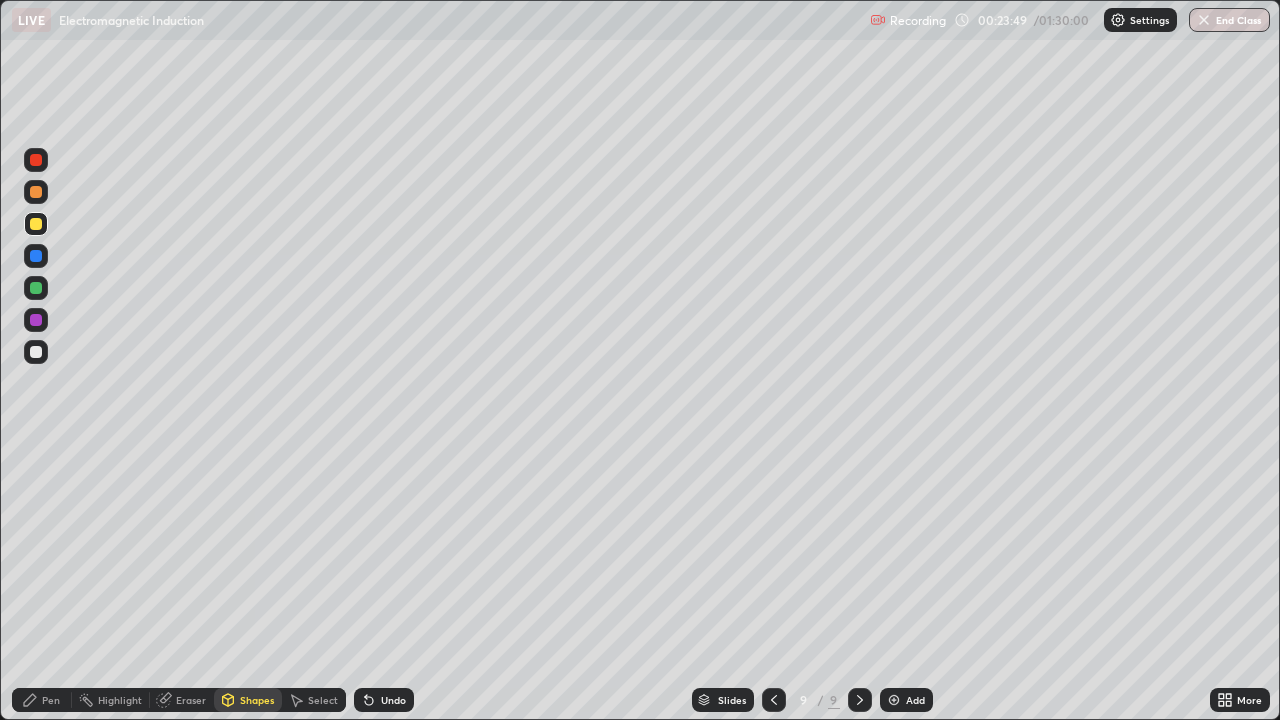 click on "Pen" at bounding box center [51, 700] 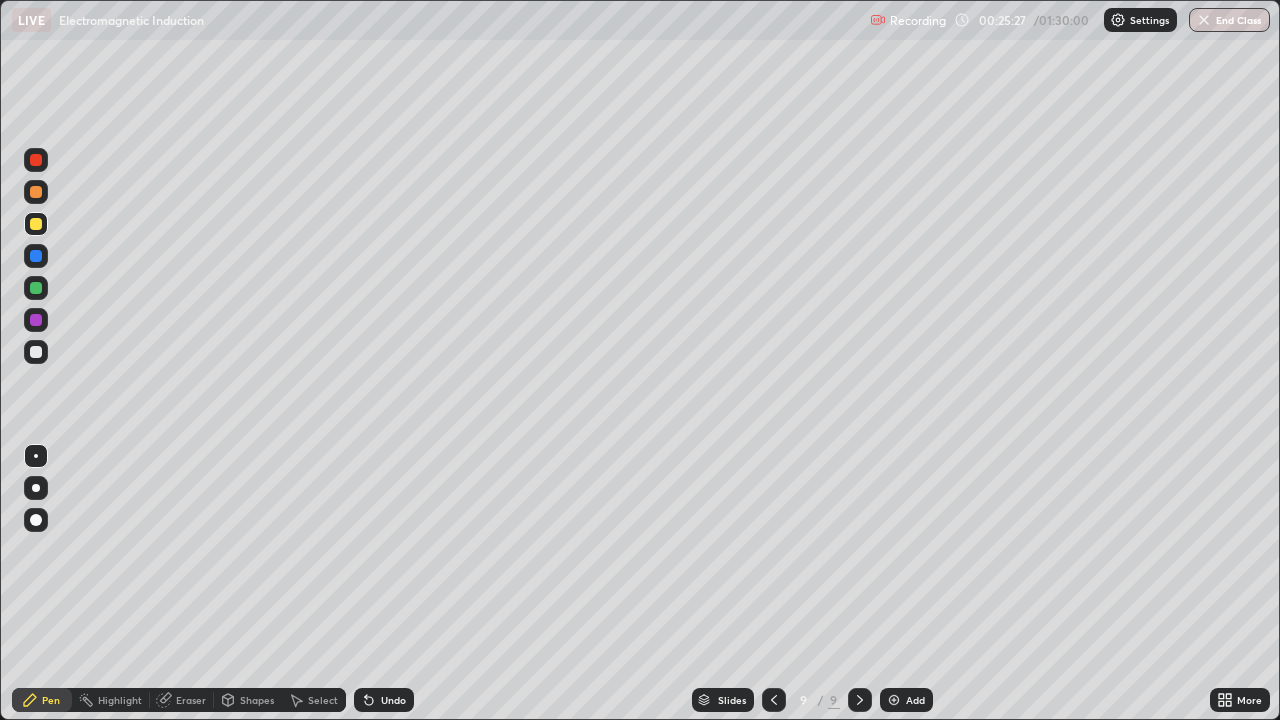 click on "Add" at bounding box center [915, 700] 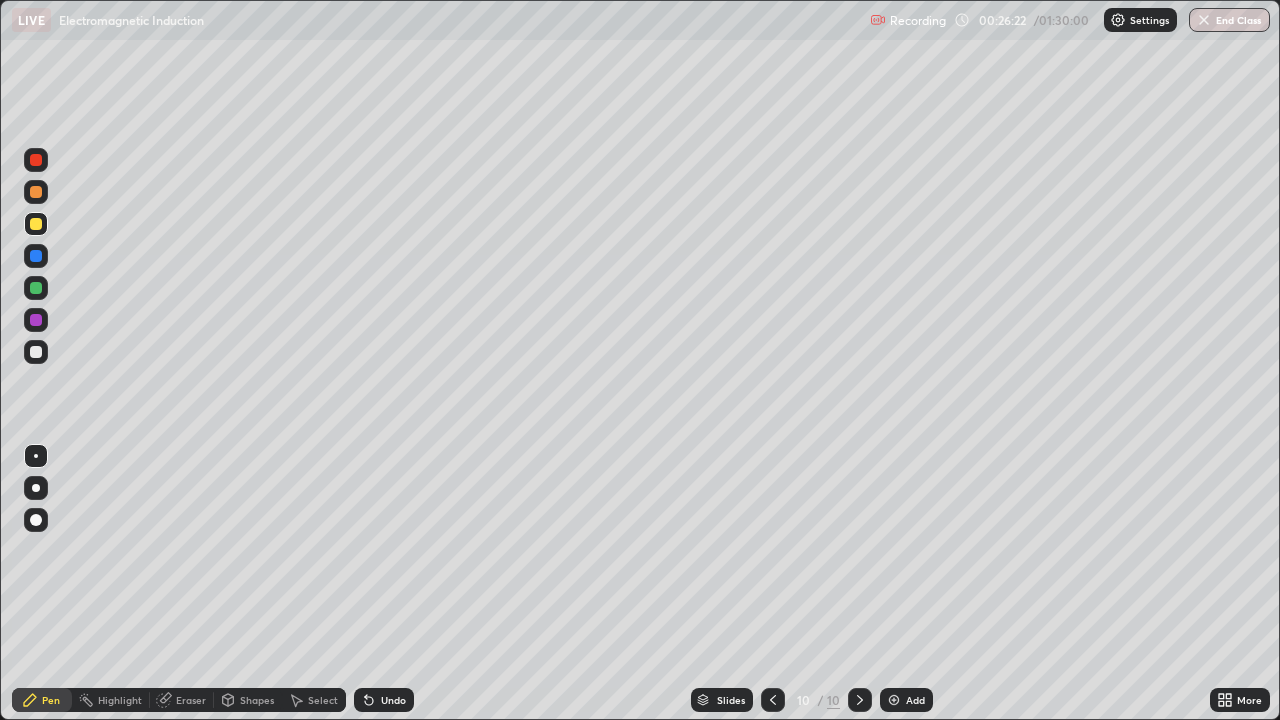 click 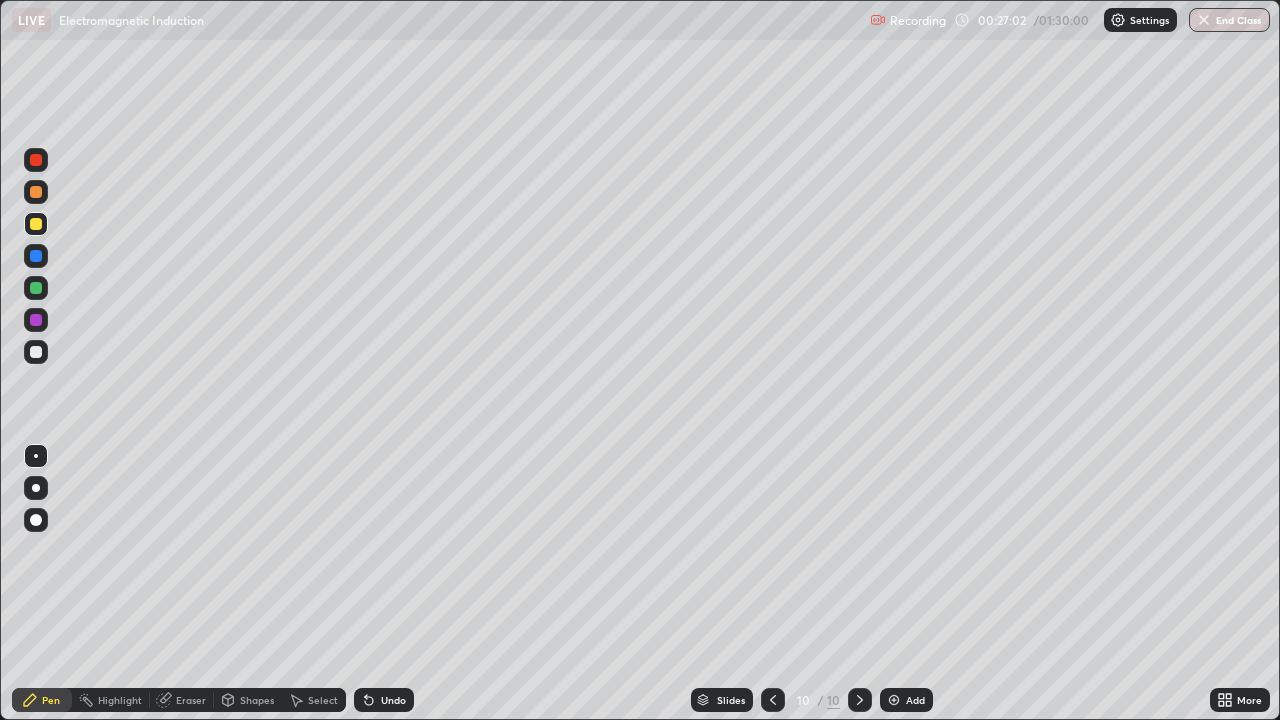 click on "Undo" at bounding box center [384, 700] 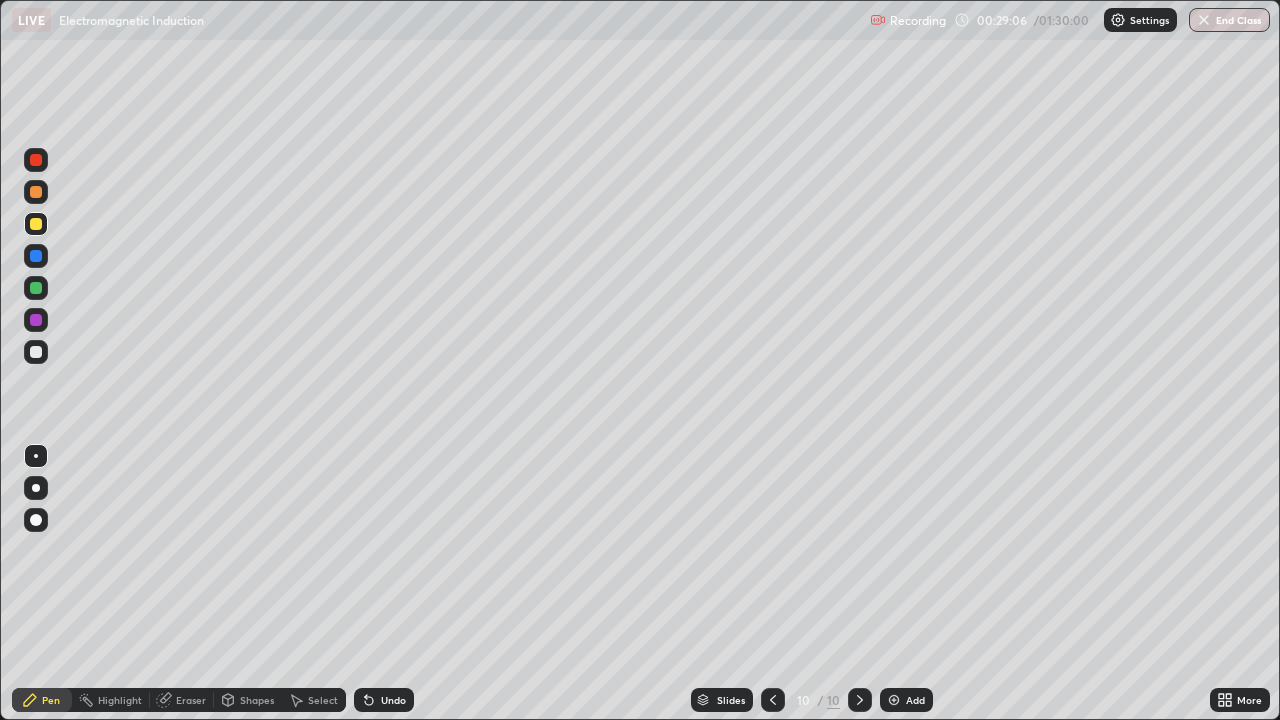 click at bounding box center [894, 700] 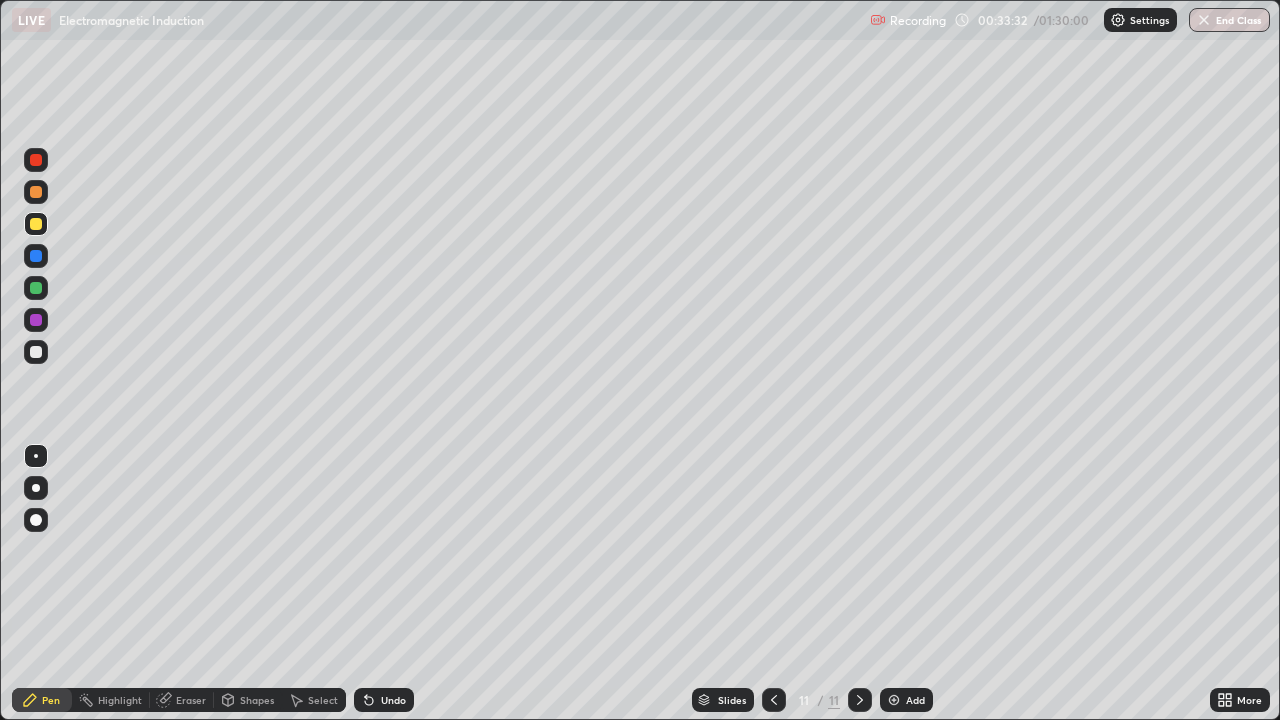 click on "Add" at bounding box center (906, 700) 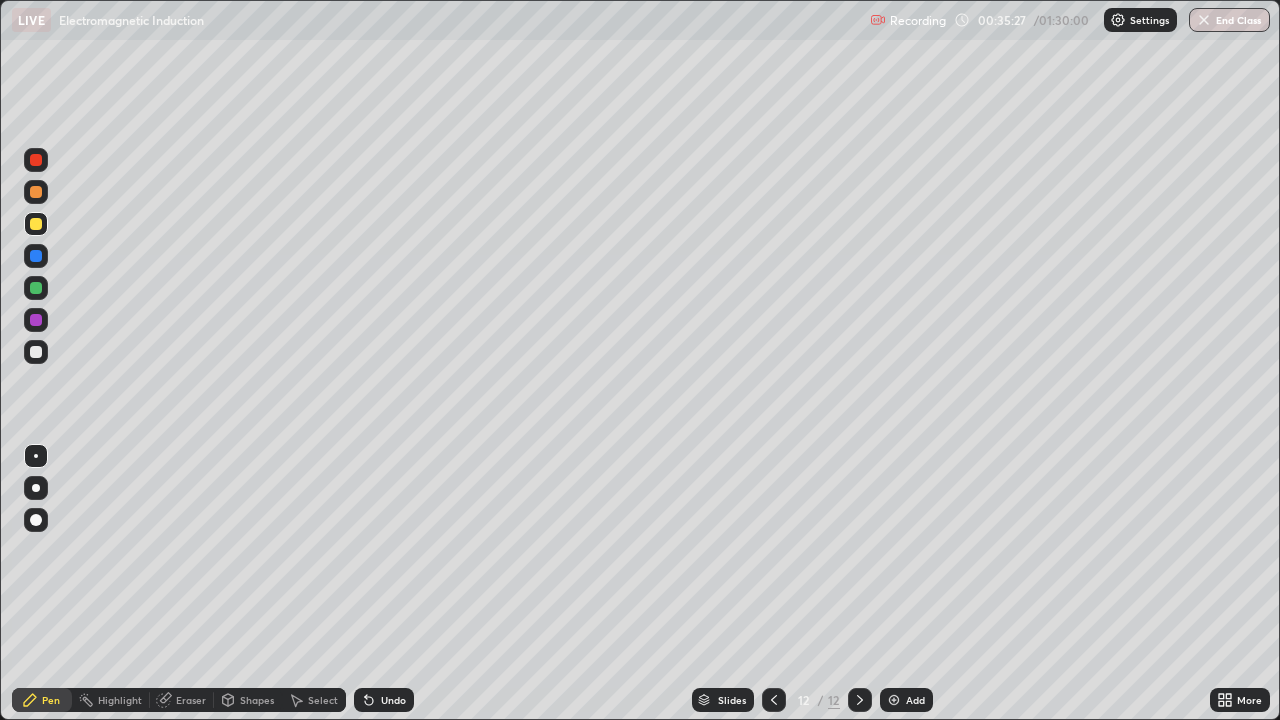 click on "Add" at bounding box center (915, 700) 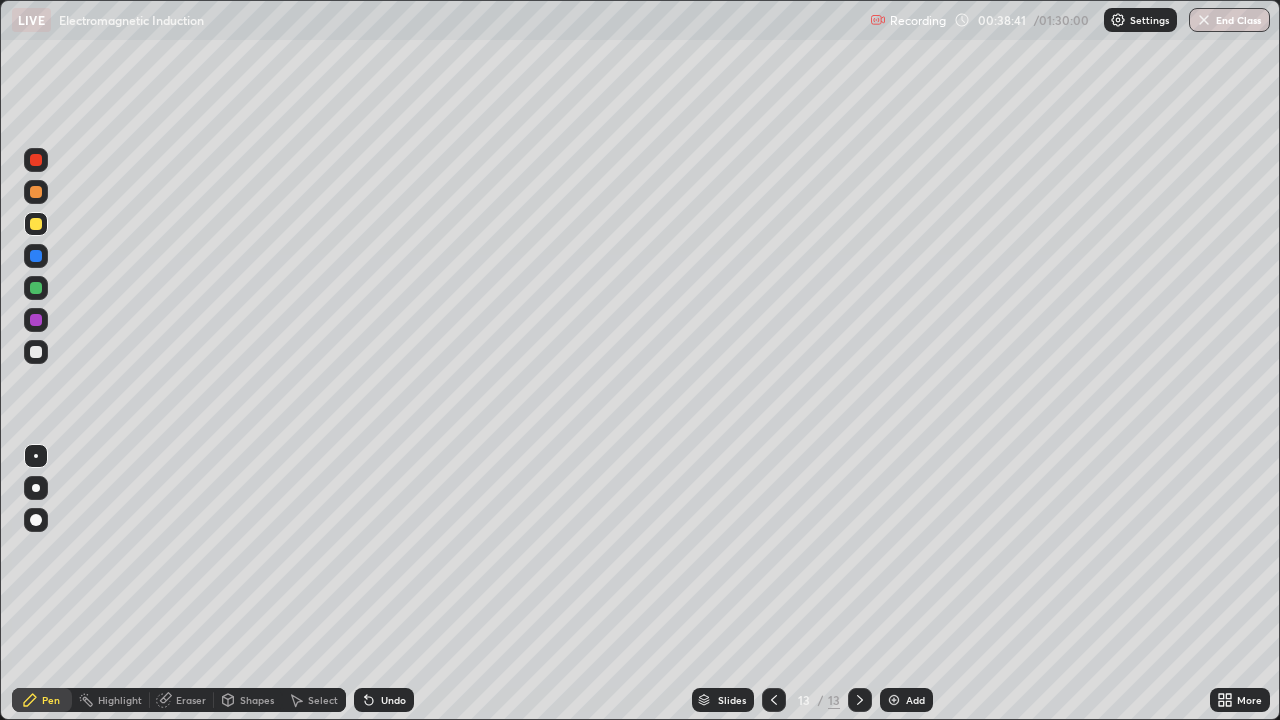 click on "Add" at bounding box center [906, 700] 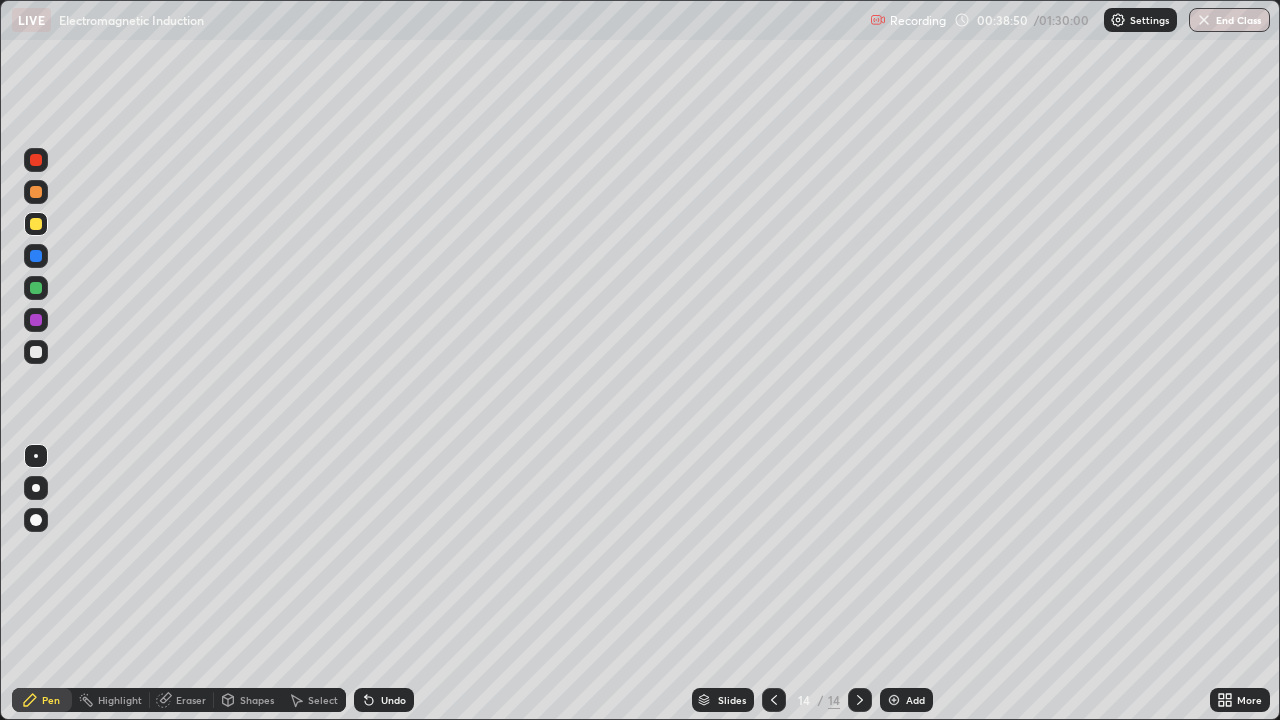 click on "Undo" at bounding box center [393, 700] 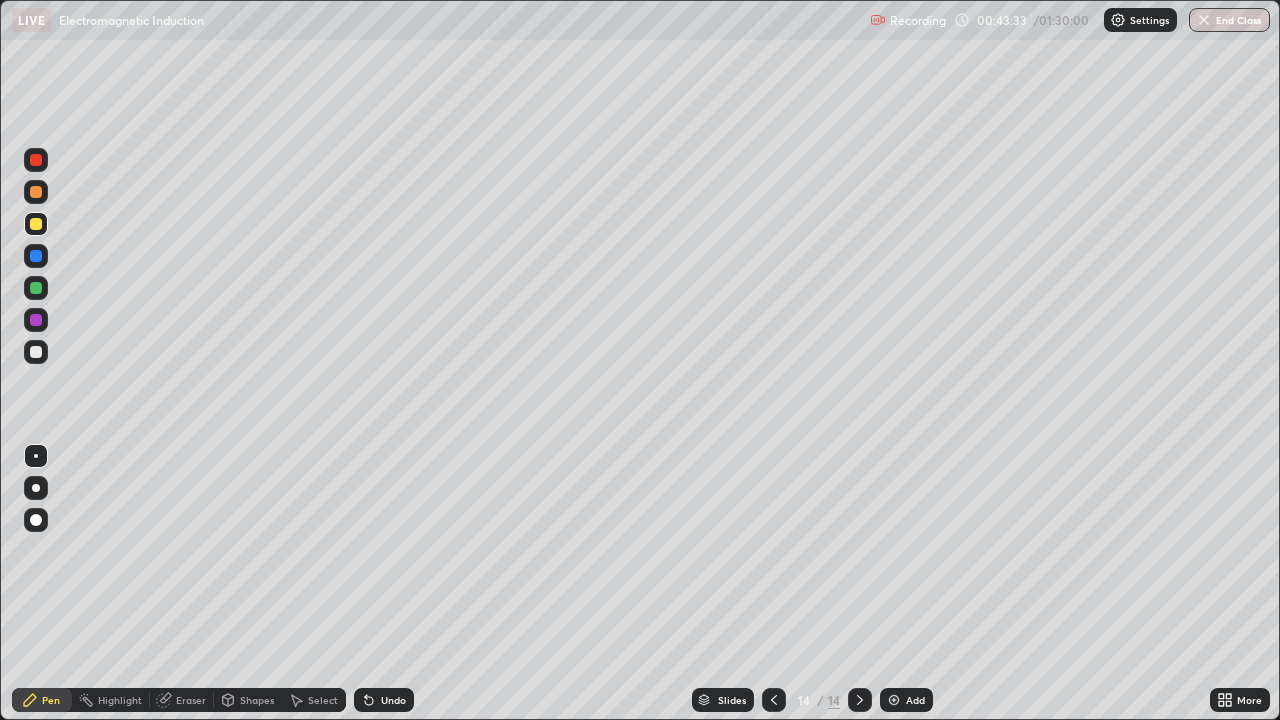 click on "Add" at bounding box center (906, 700) 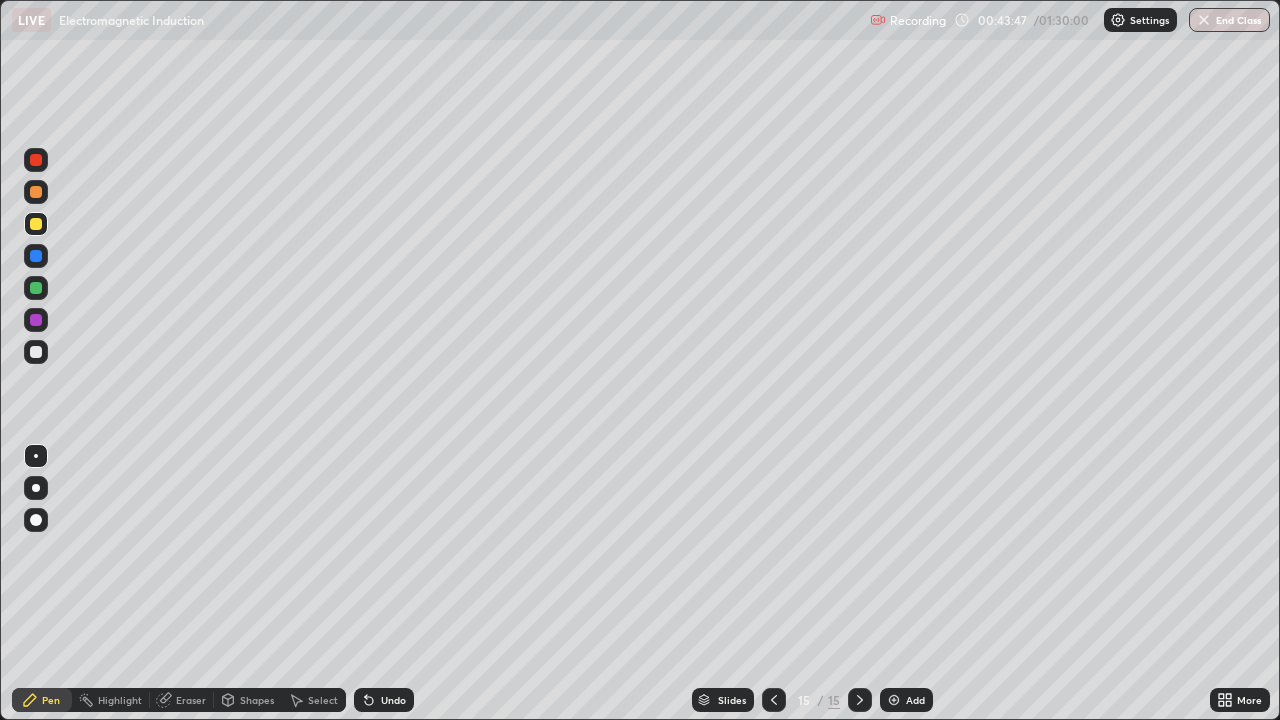 click 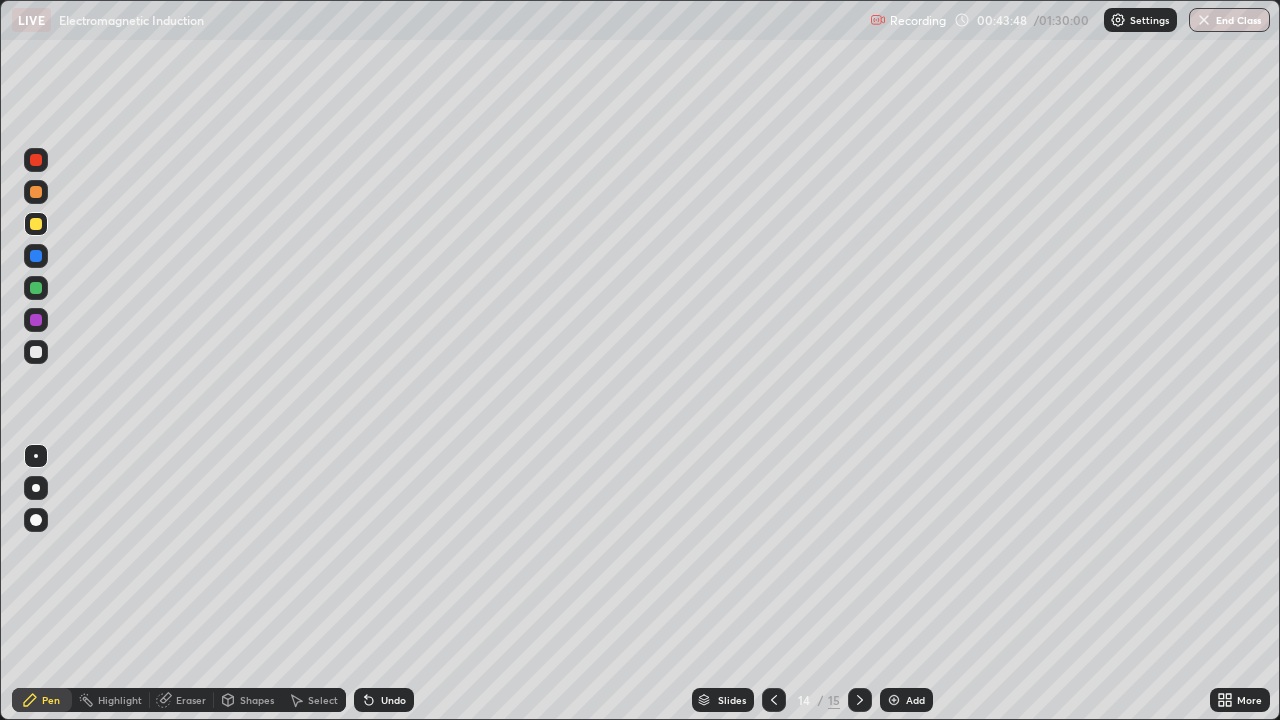 click 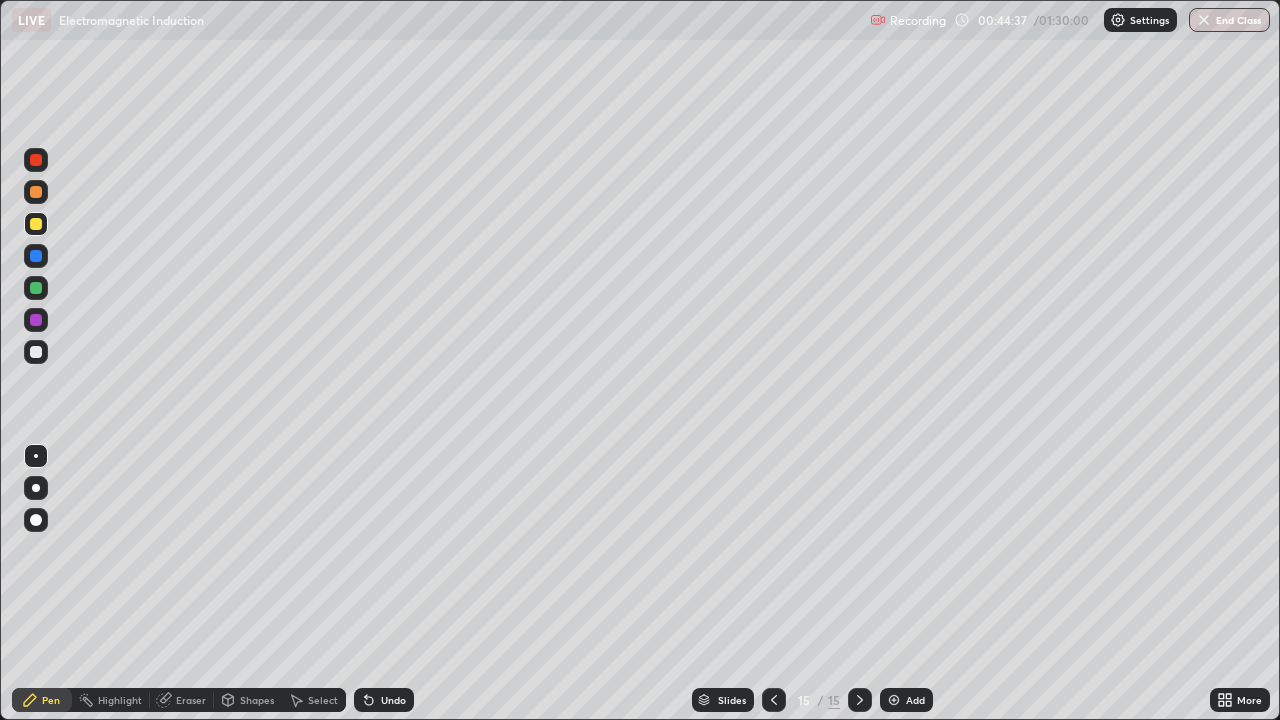 click 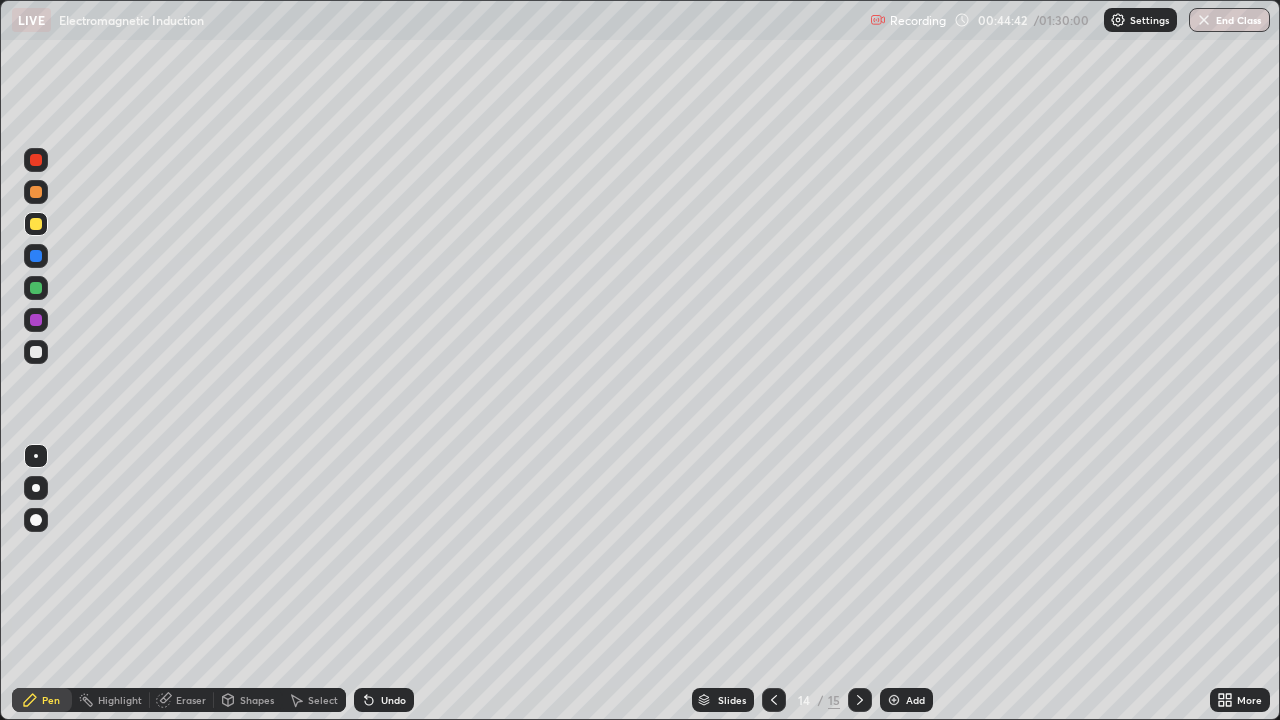 click 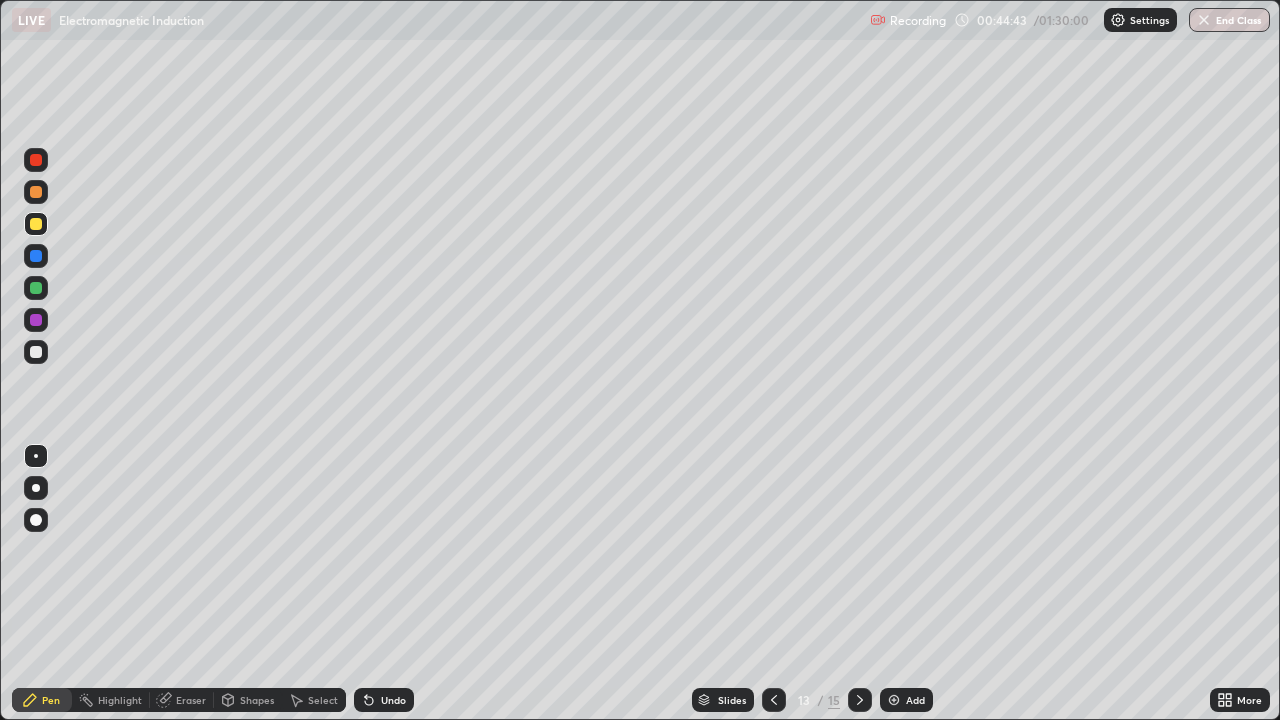 click 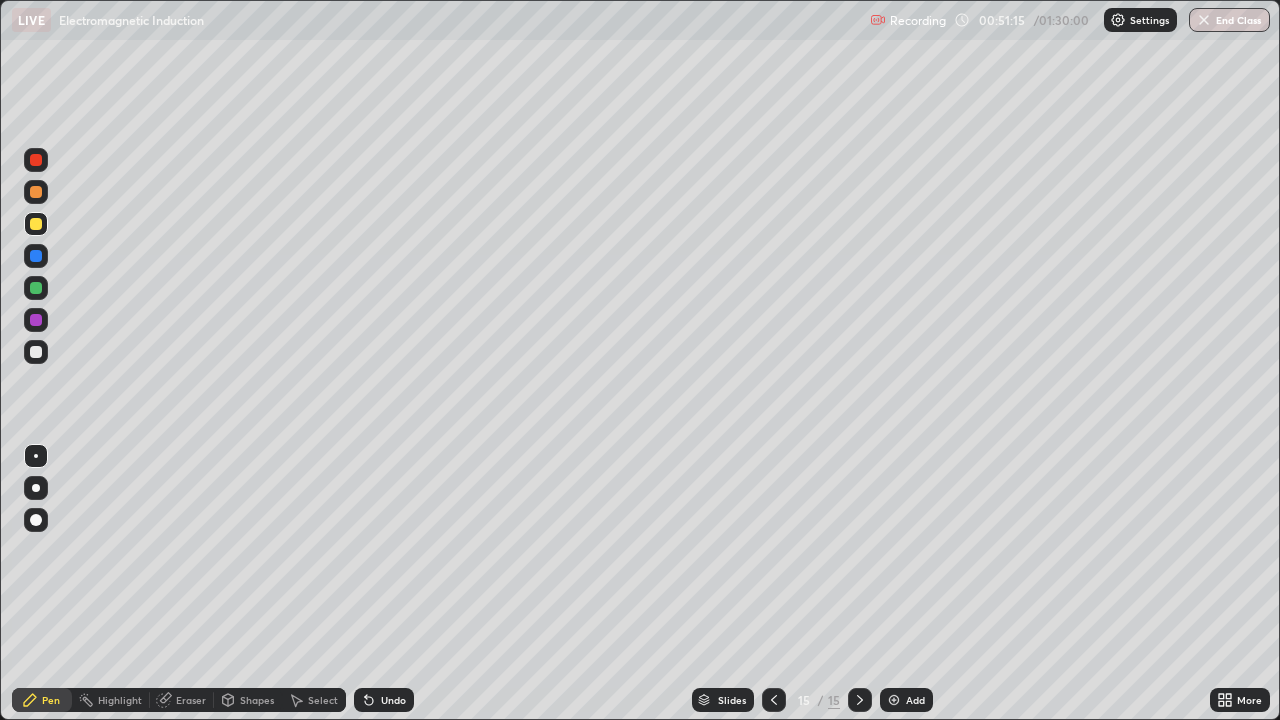 click on "Add" at bounding box center (906, 700) 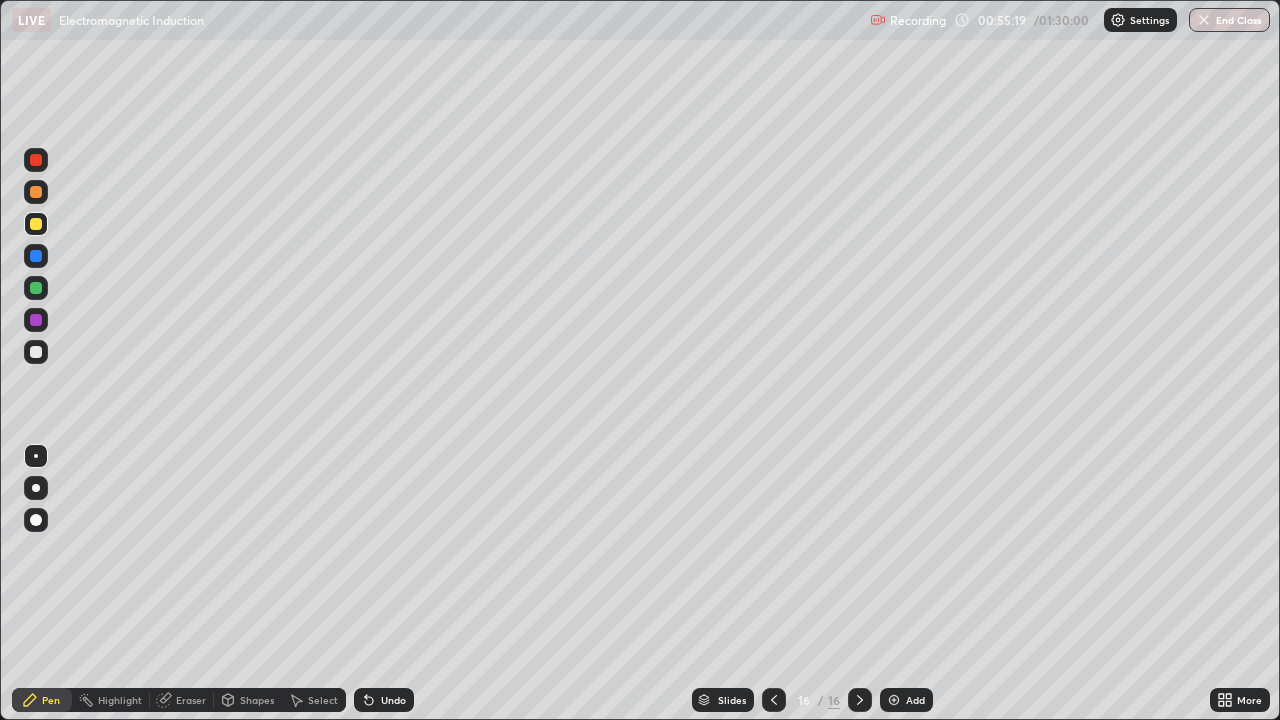 click at bounding box center [894, 700] 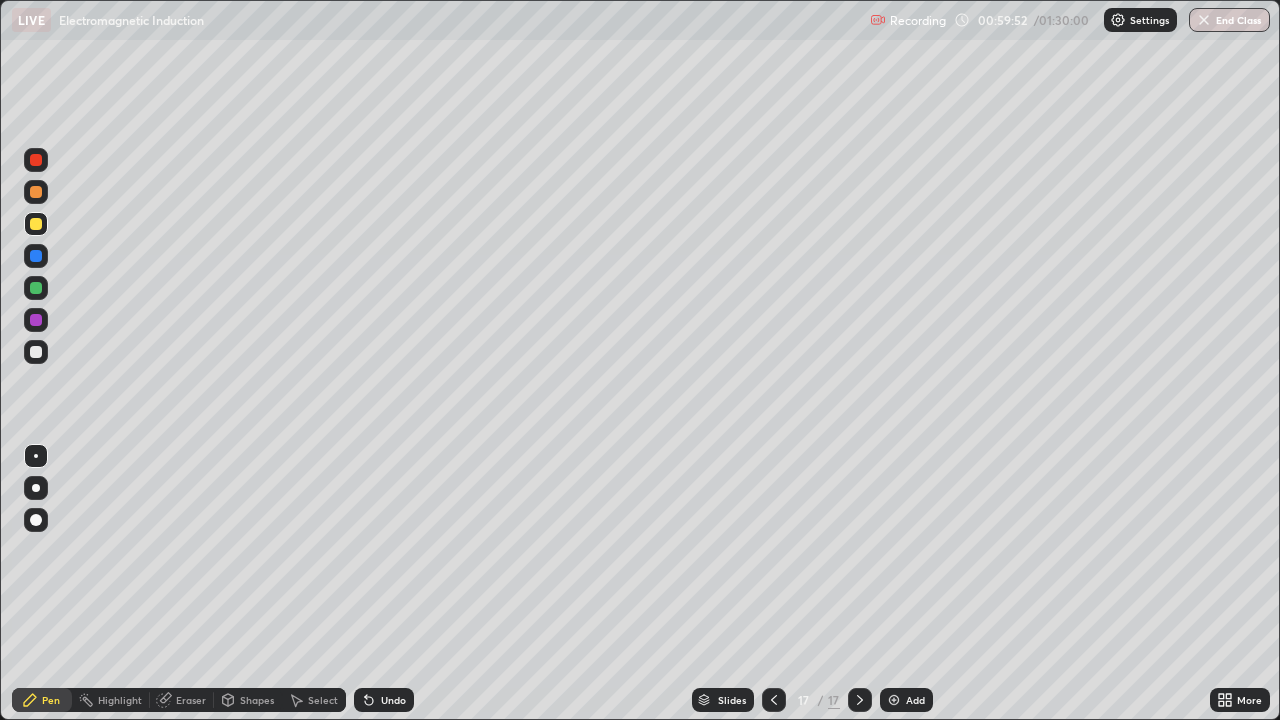 click at bounding box center (894, 700) 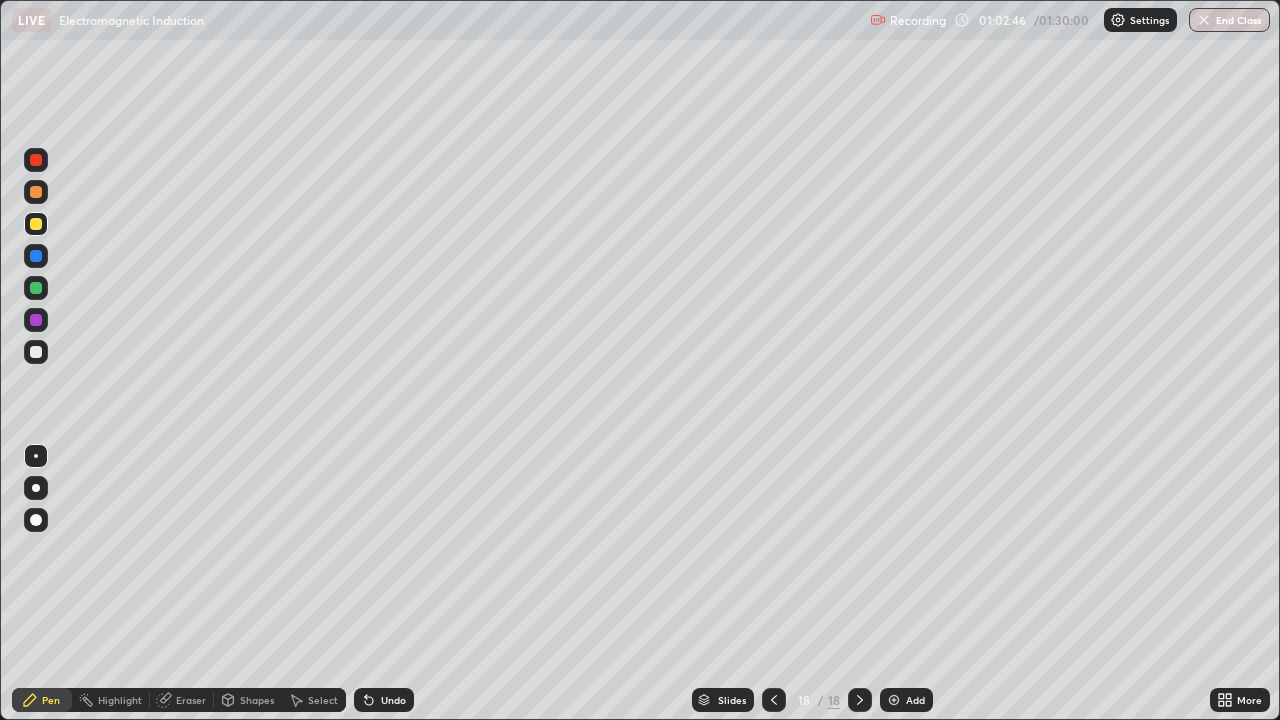 click at bounding box center (894, 700) 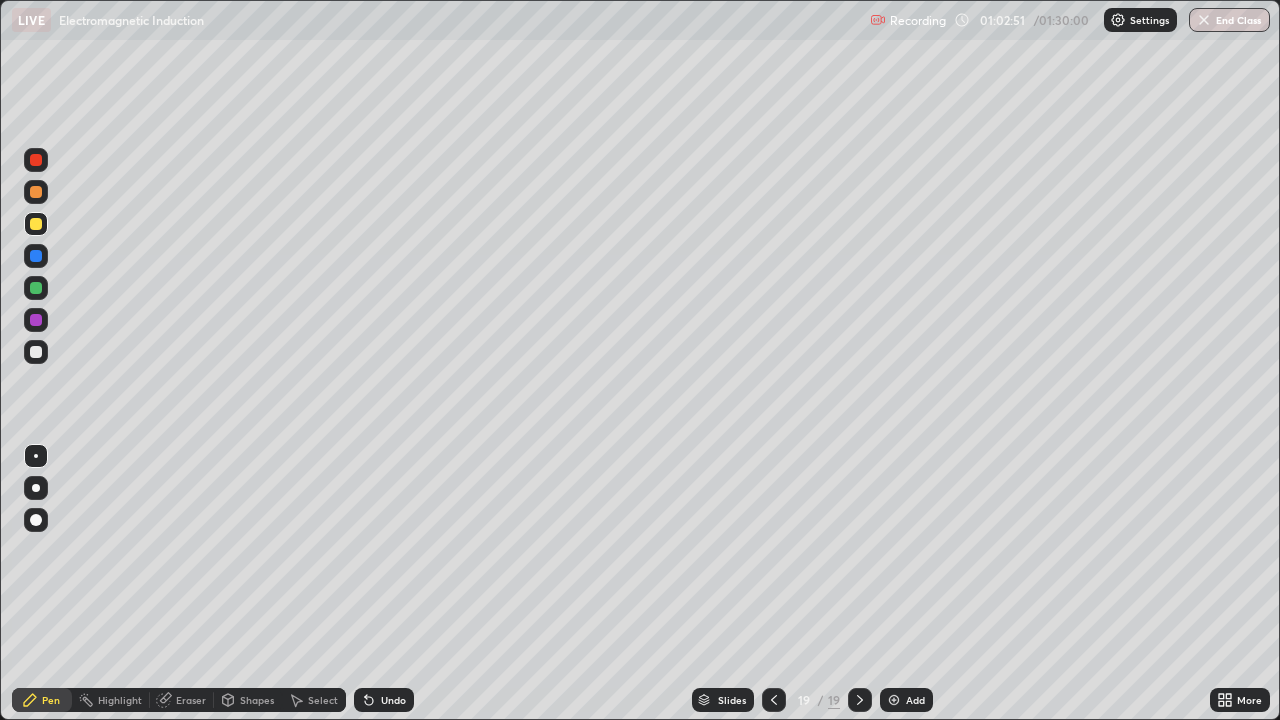 click 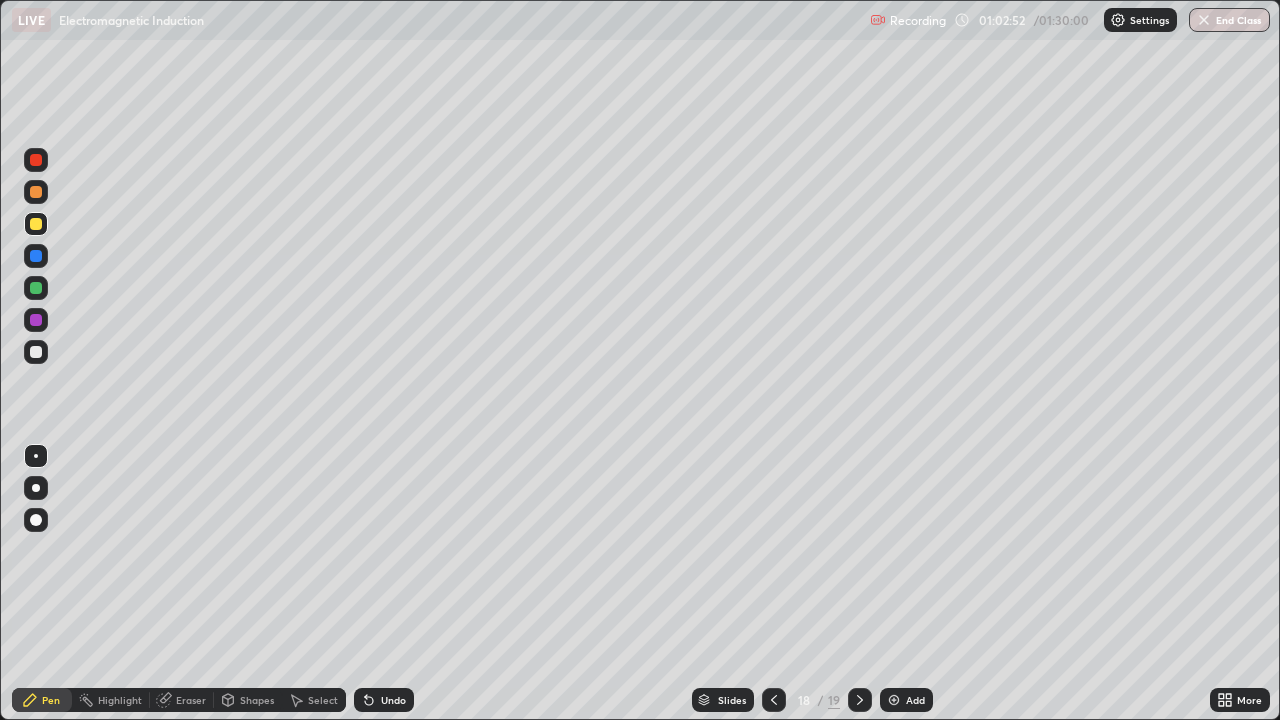 click at bounding box center [860, 700] 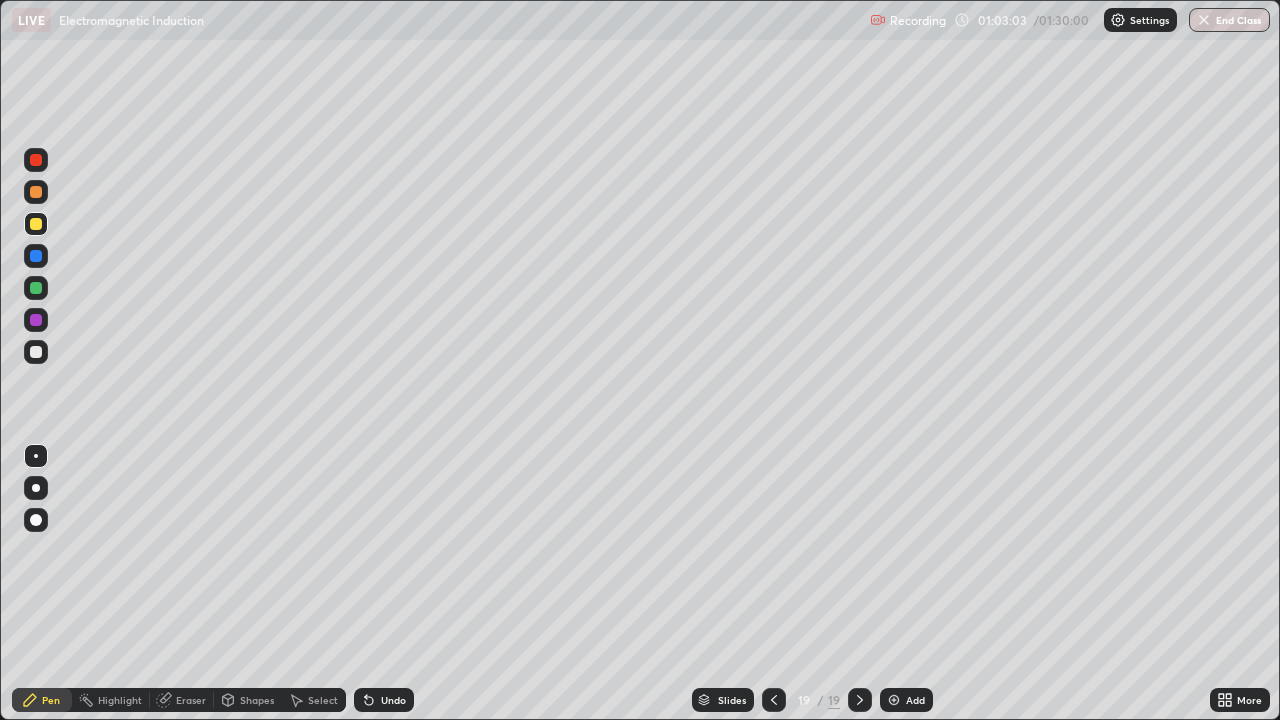 click on "Undo" at bounding box center [393, 700] 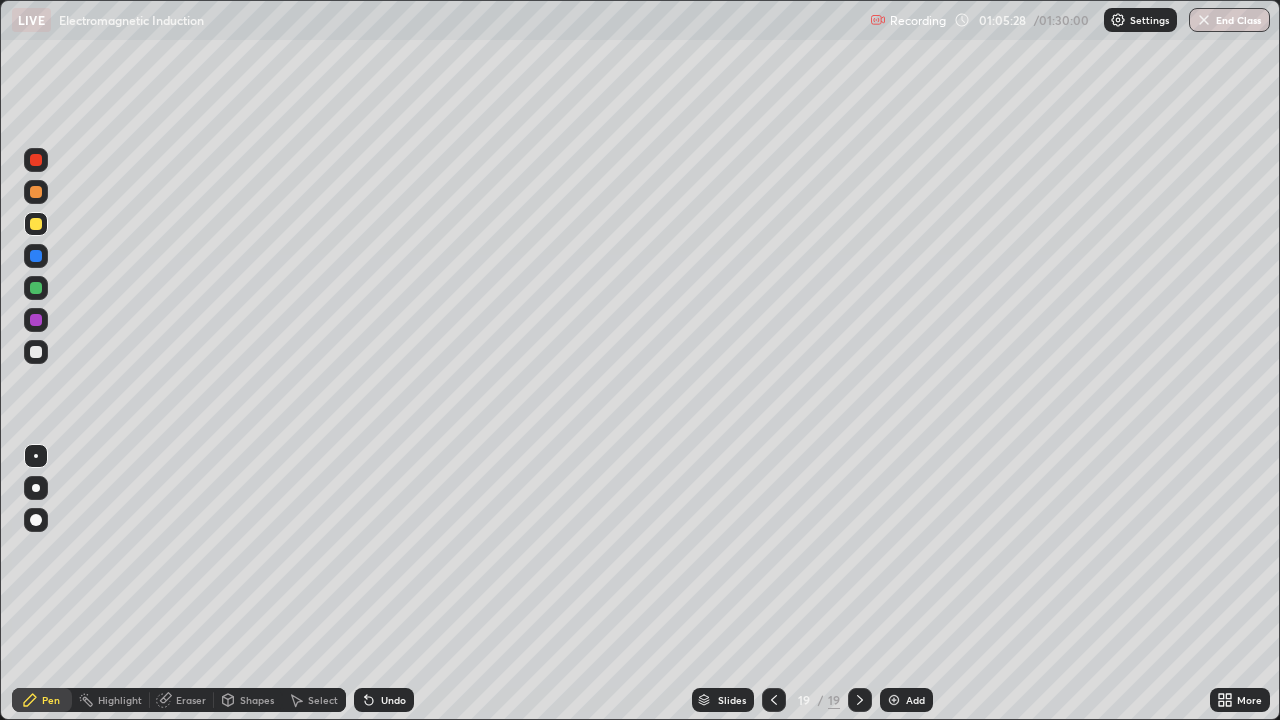 click on "Add" at bounding box center (906, 700) 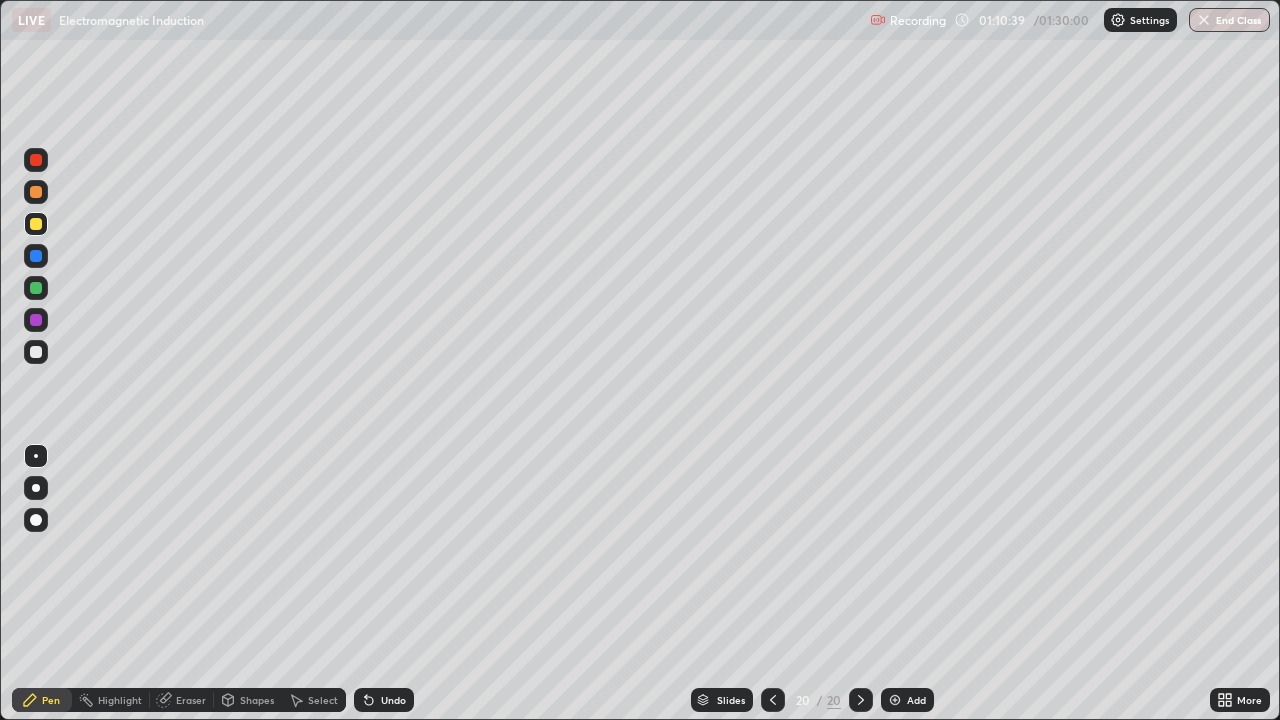 click on "Add" at bounding box center (916, 700) 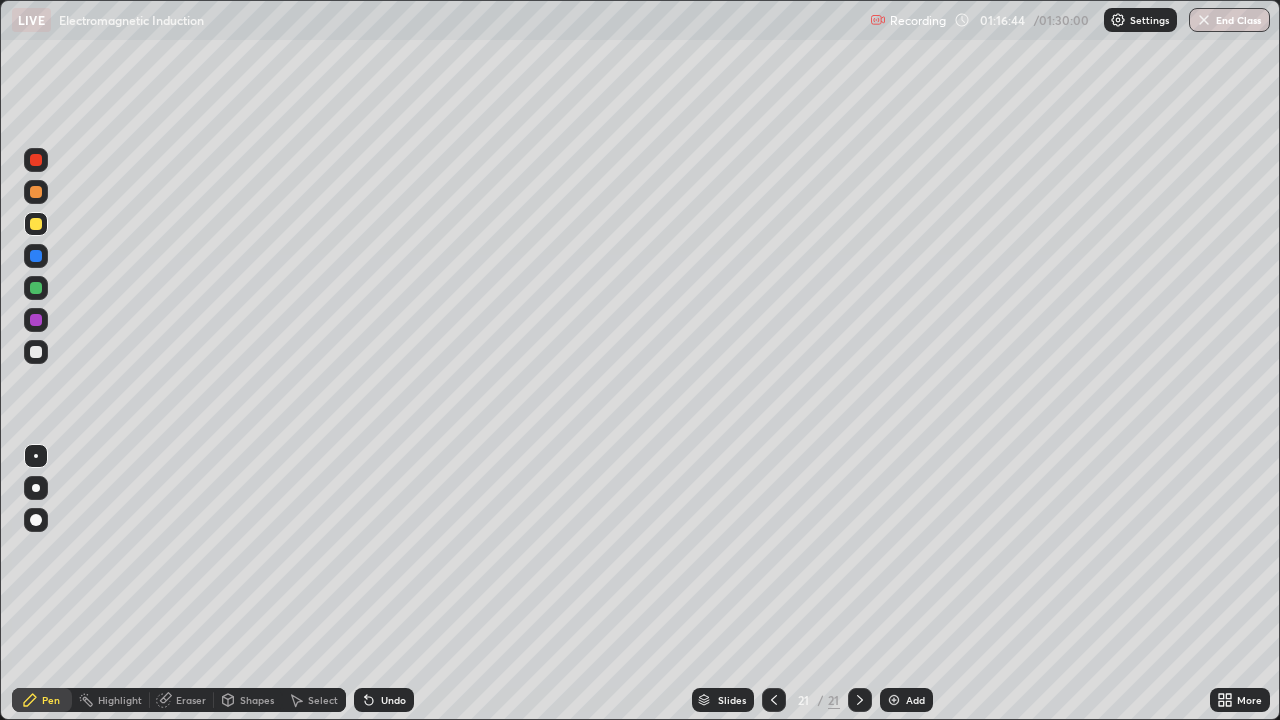 click on "End Class" at bounding box center [1229, 20] 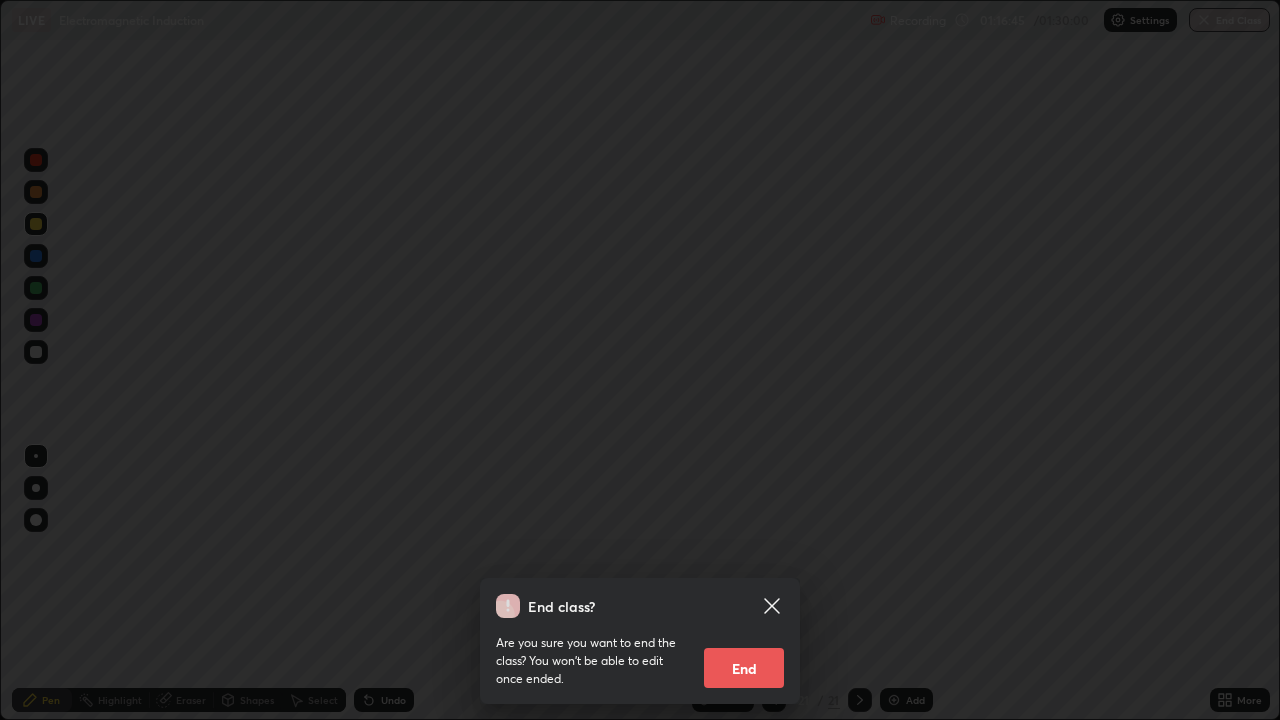 click on "End" at bounding box center [744, 668] 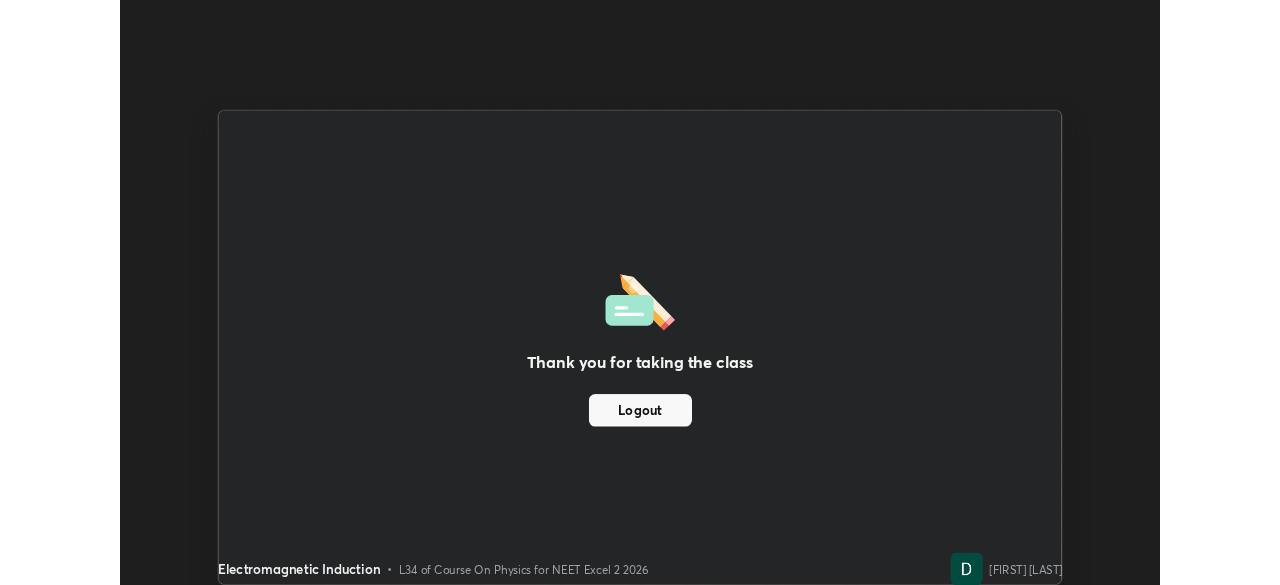 scroll, scrollTop: 585, scrollLeft: 1280, axis: both 